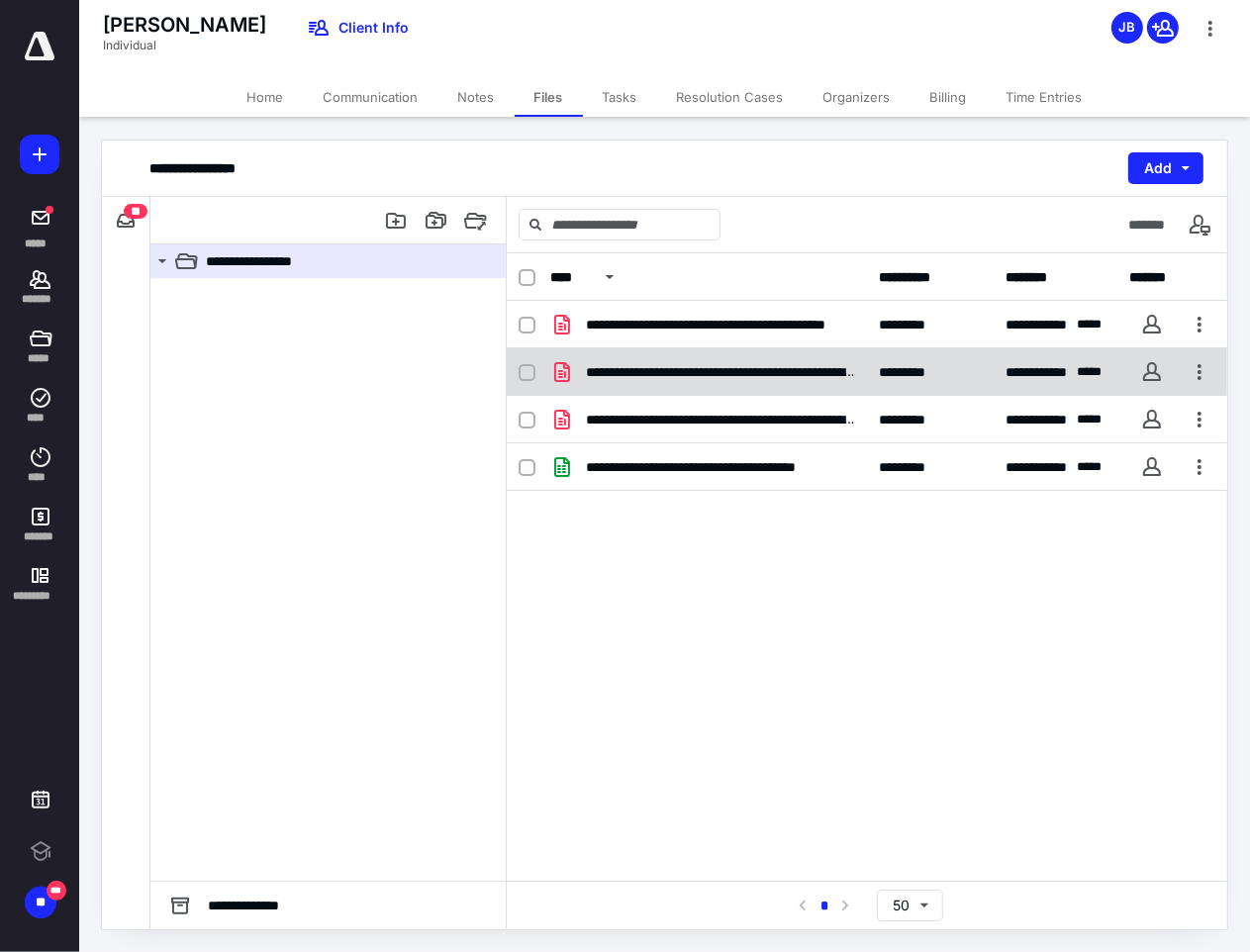 scroll, scrollTop: 0, scrollLeft: 0, axis: both 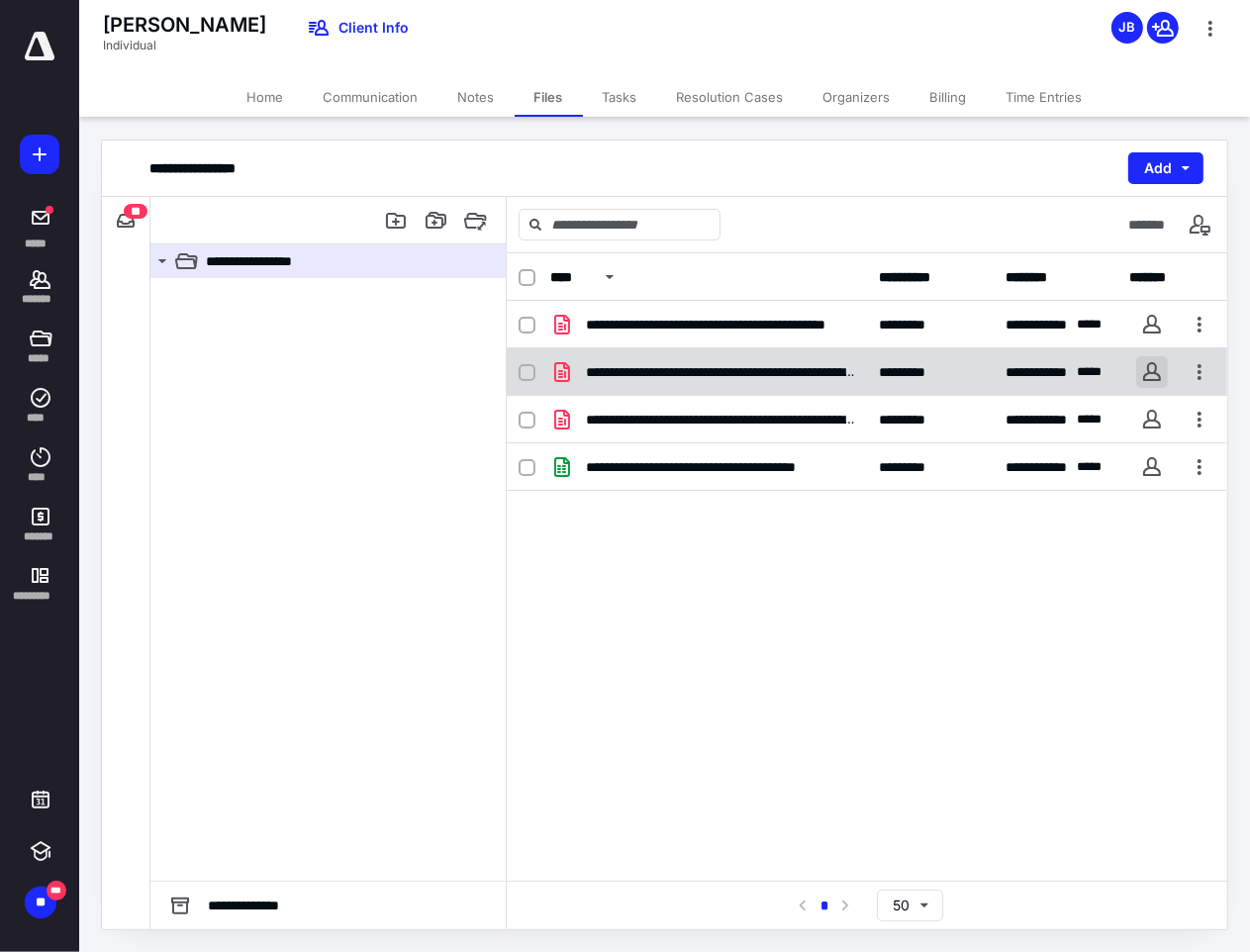 click at bounding box center (1152, 372) 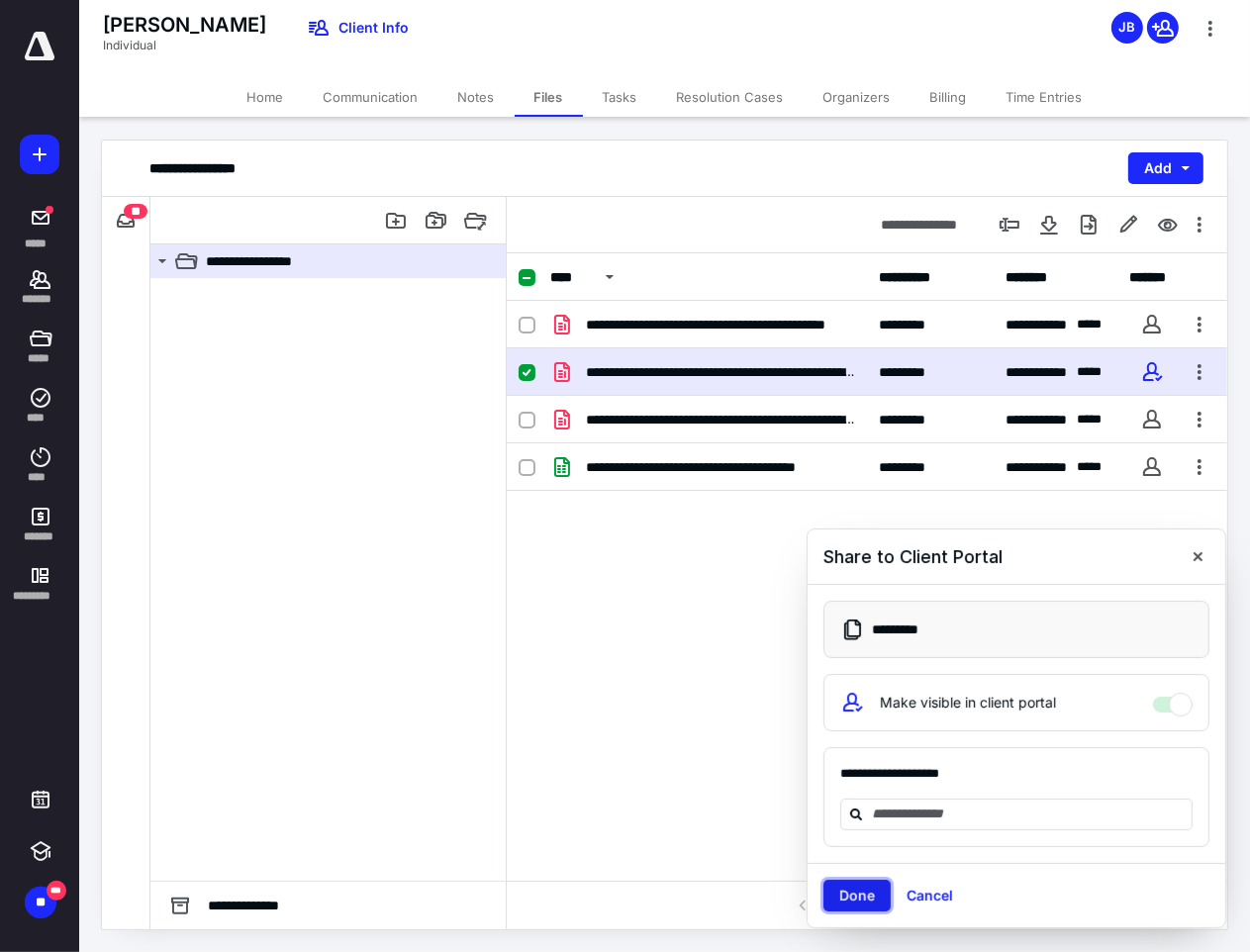 click on "Done" at bounding box center [857, 896] 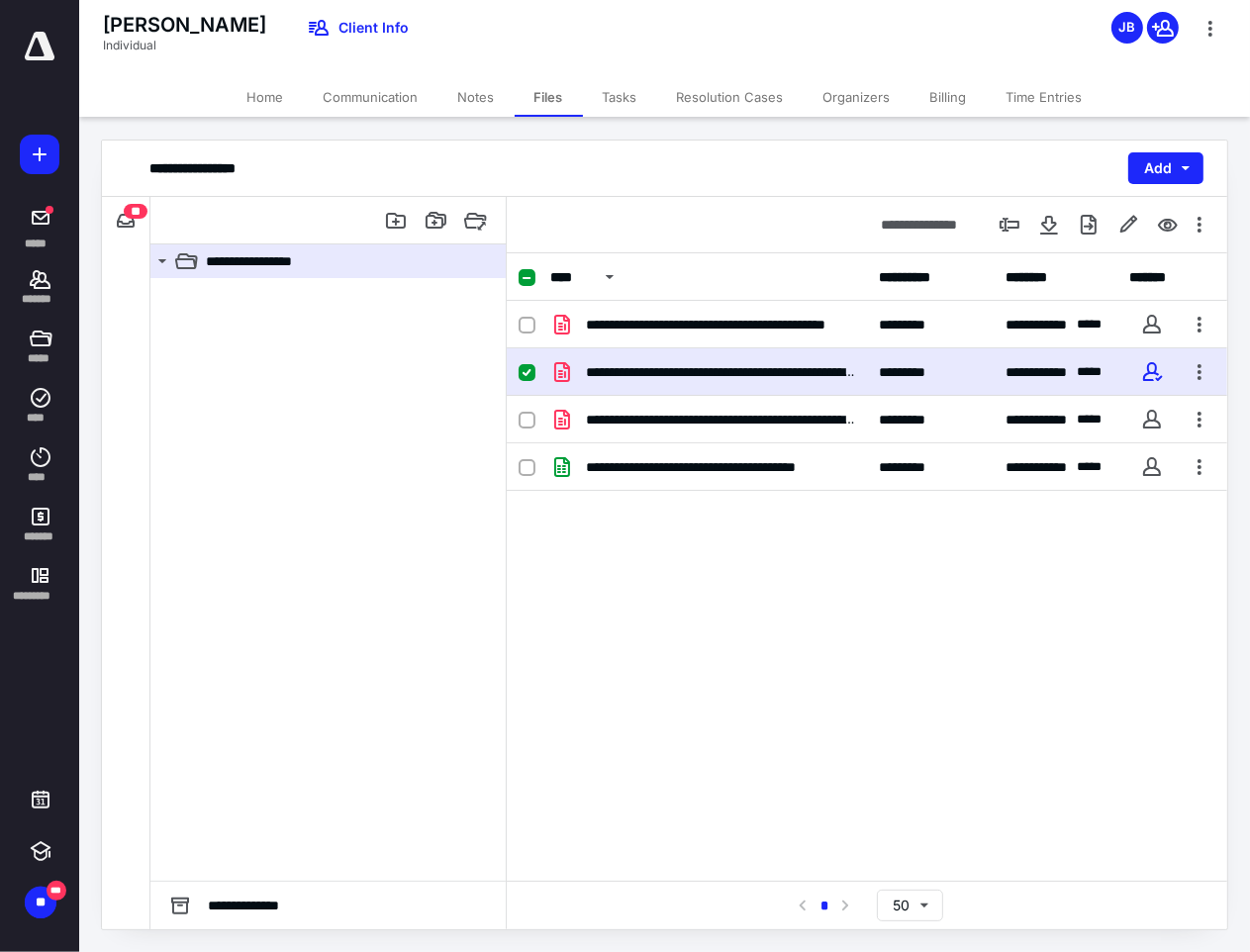 click on "**********" at bounding box center (721, 372) 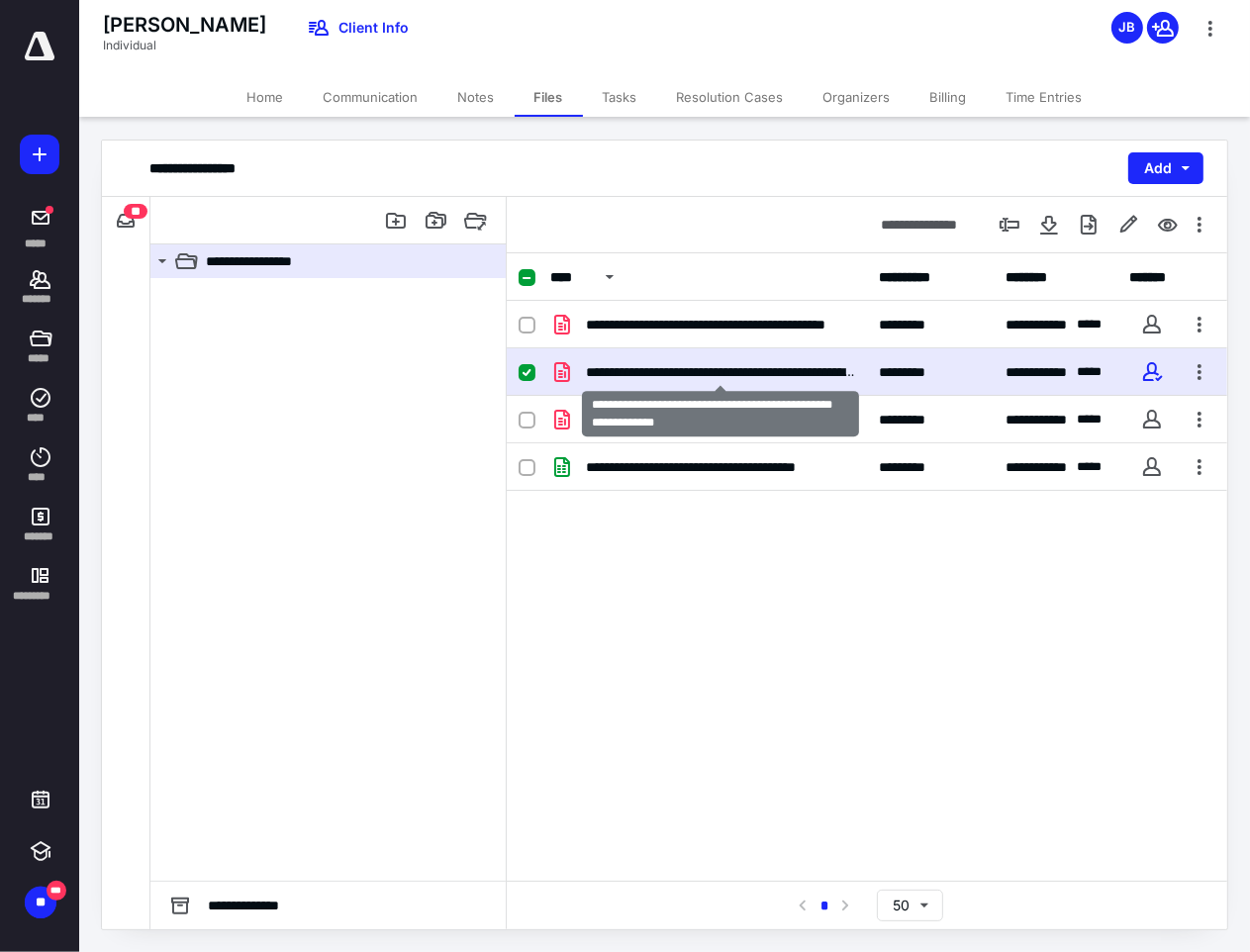 click on "**********" at bounding box center [721, 372] 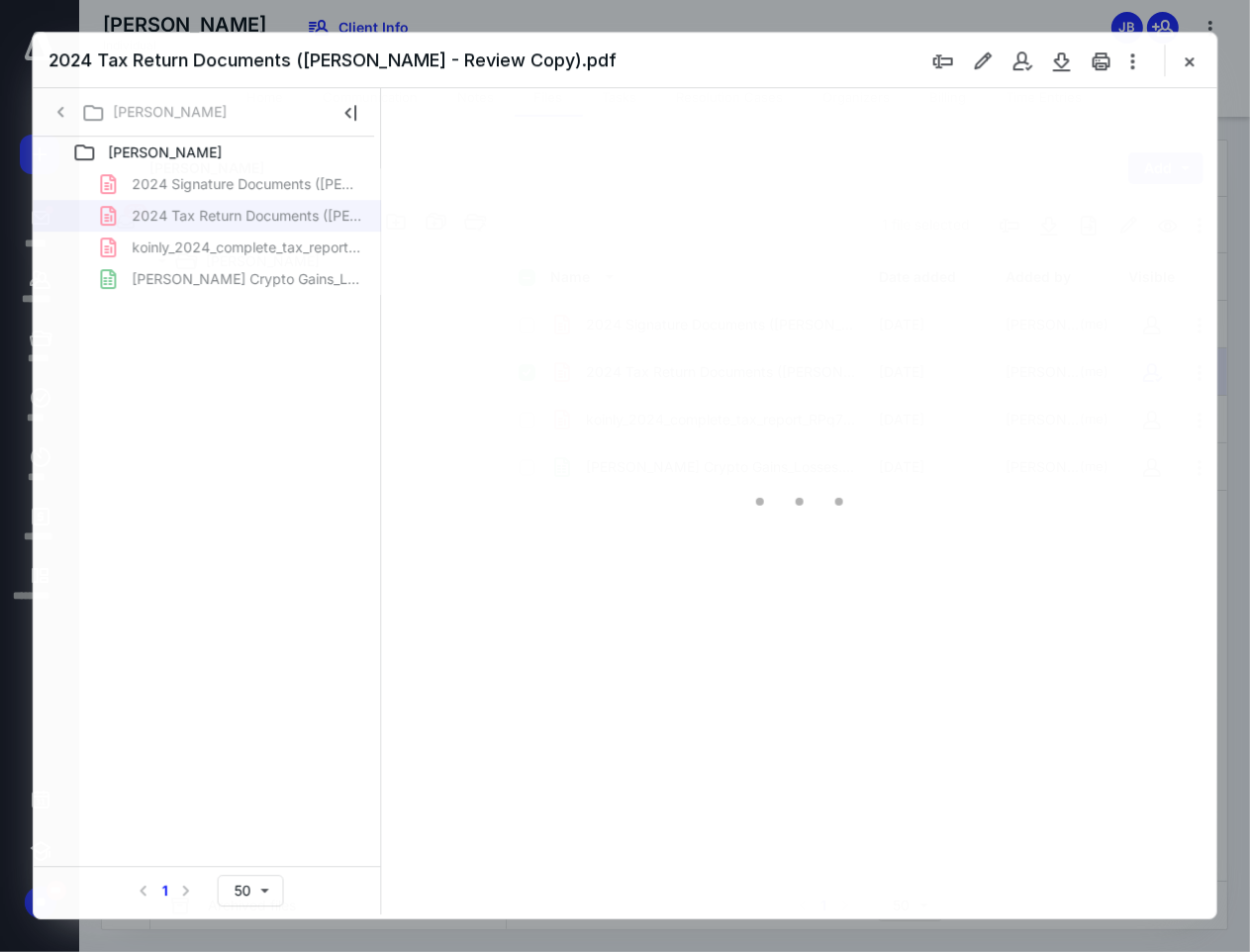 scroll, scrollTop: 0, scrollLeft: 0, axis: both 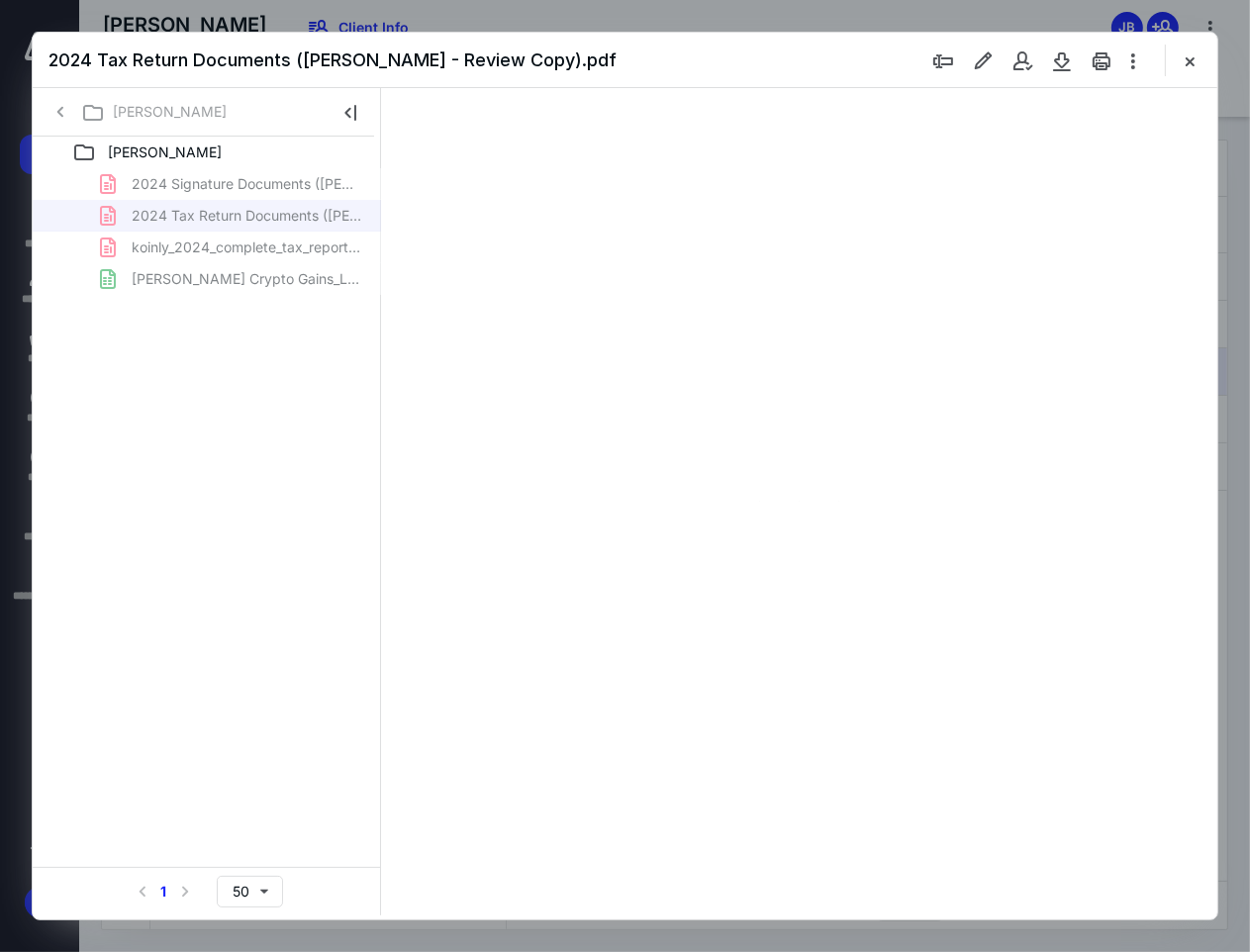 type on "92" 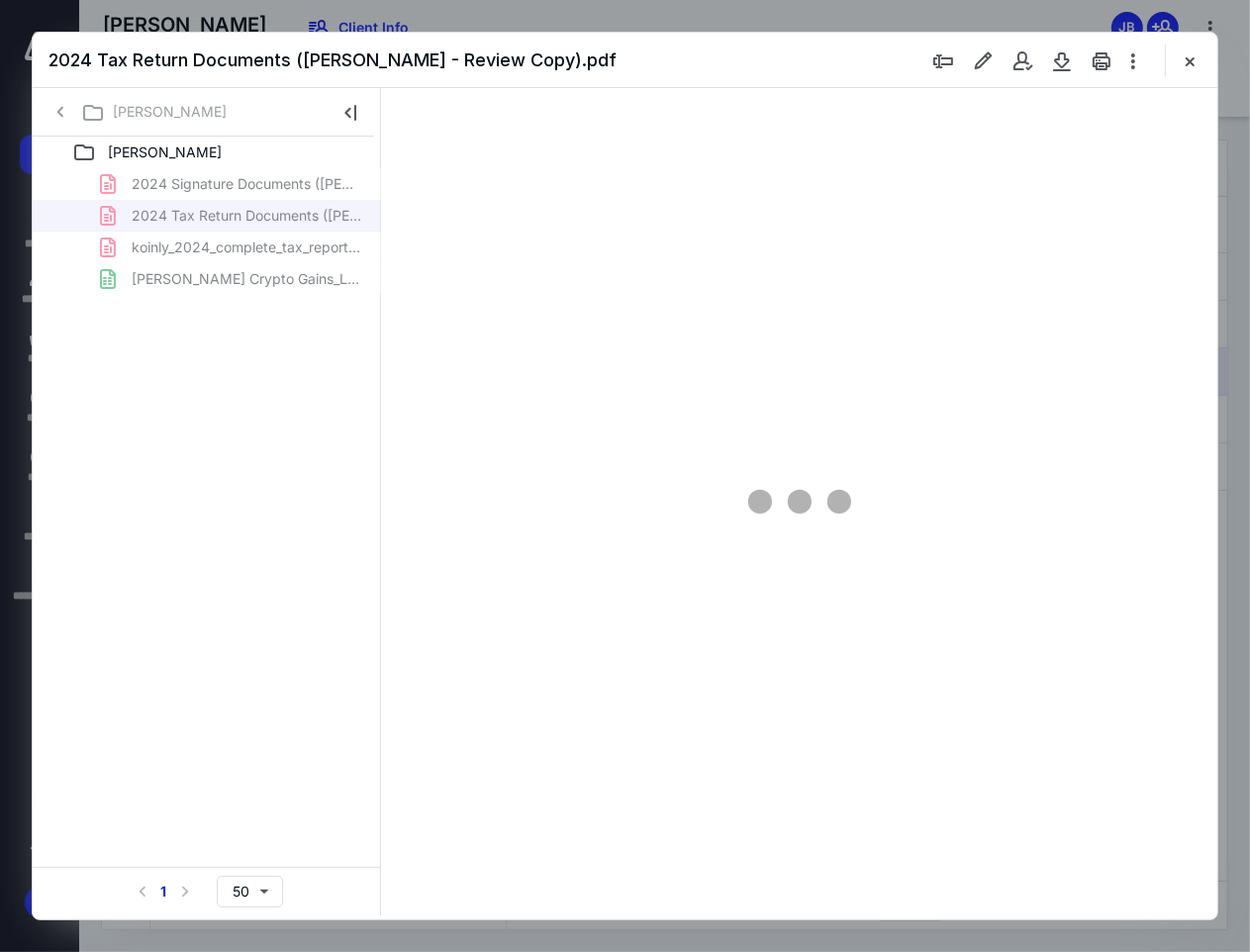 scroll, scrollTop: 107, scrollLeft: 0, axis: vertical 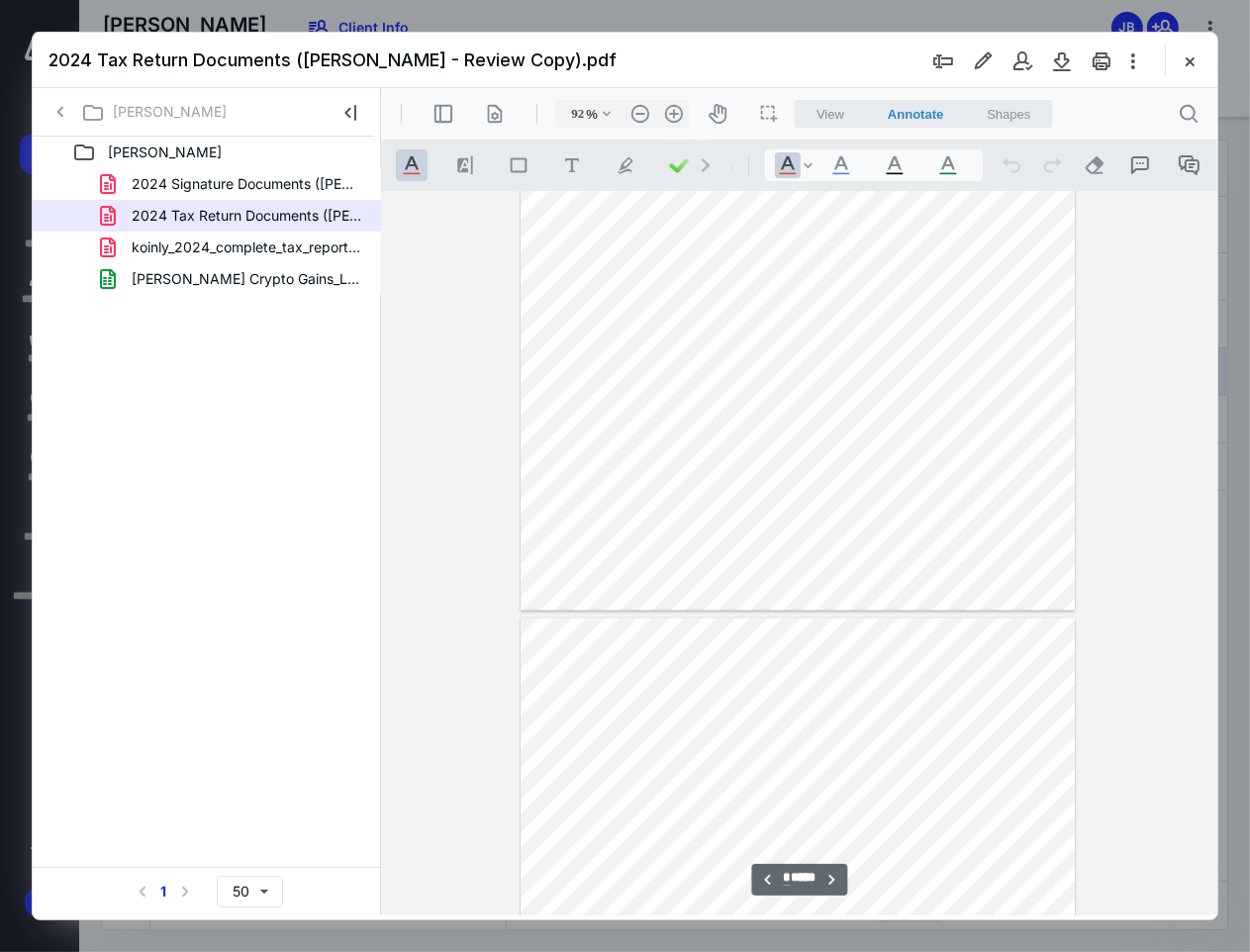 type on "*" 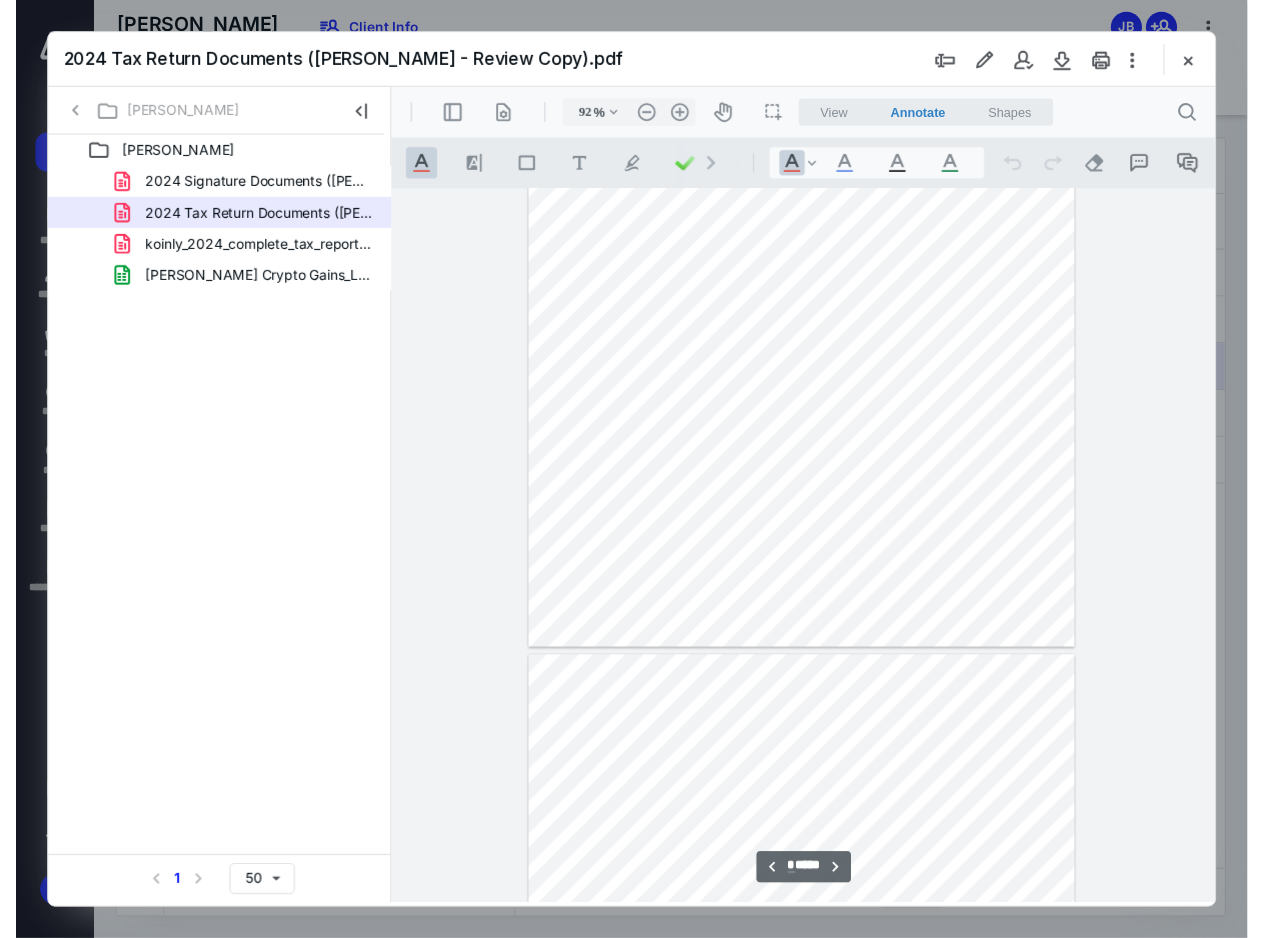 scroll, scrollTop: 2484, scrollLeft: 0, axis: vertical 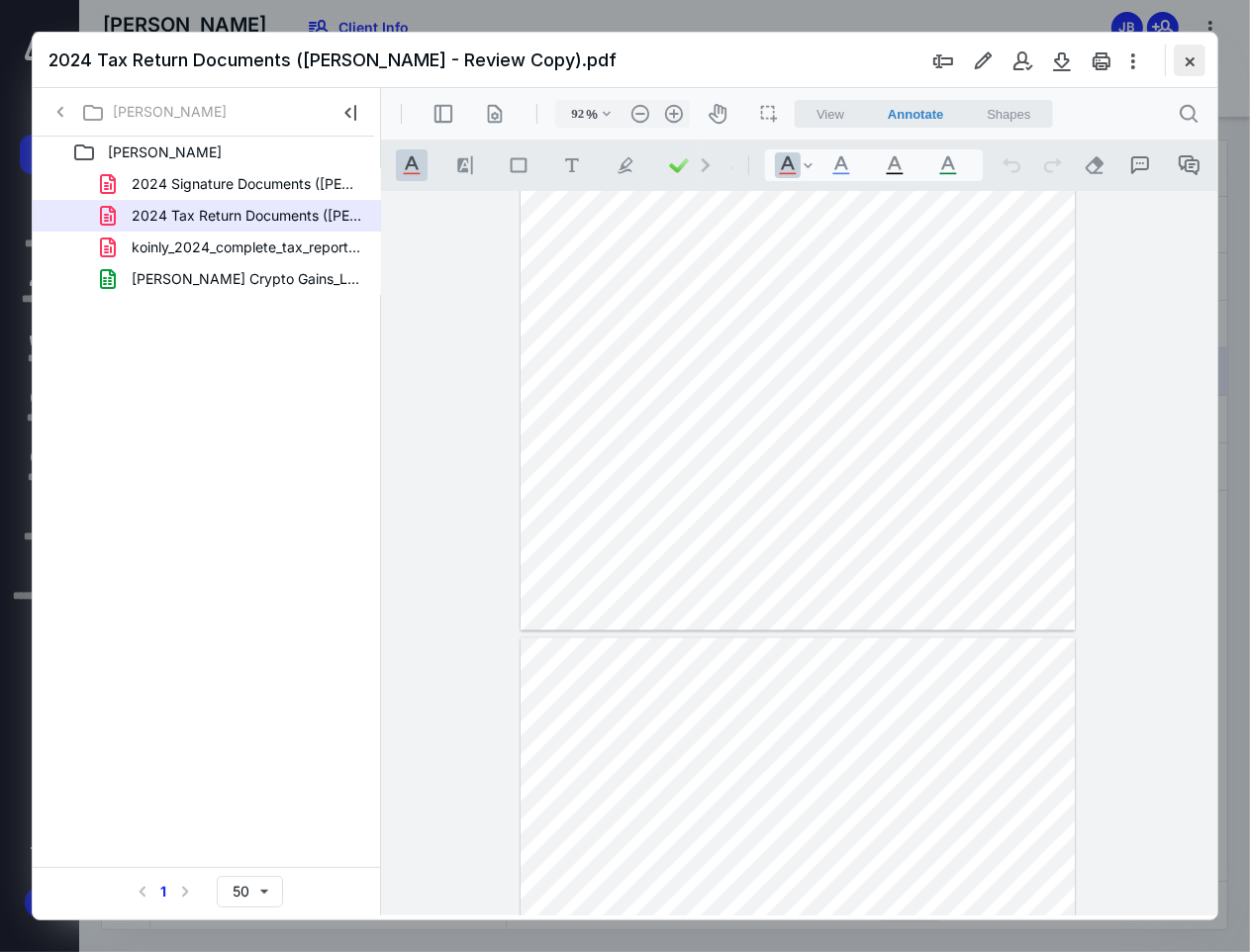 click at bounding box center [1190, 60] 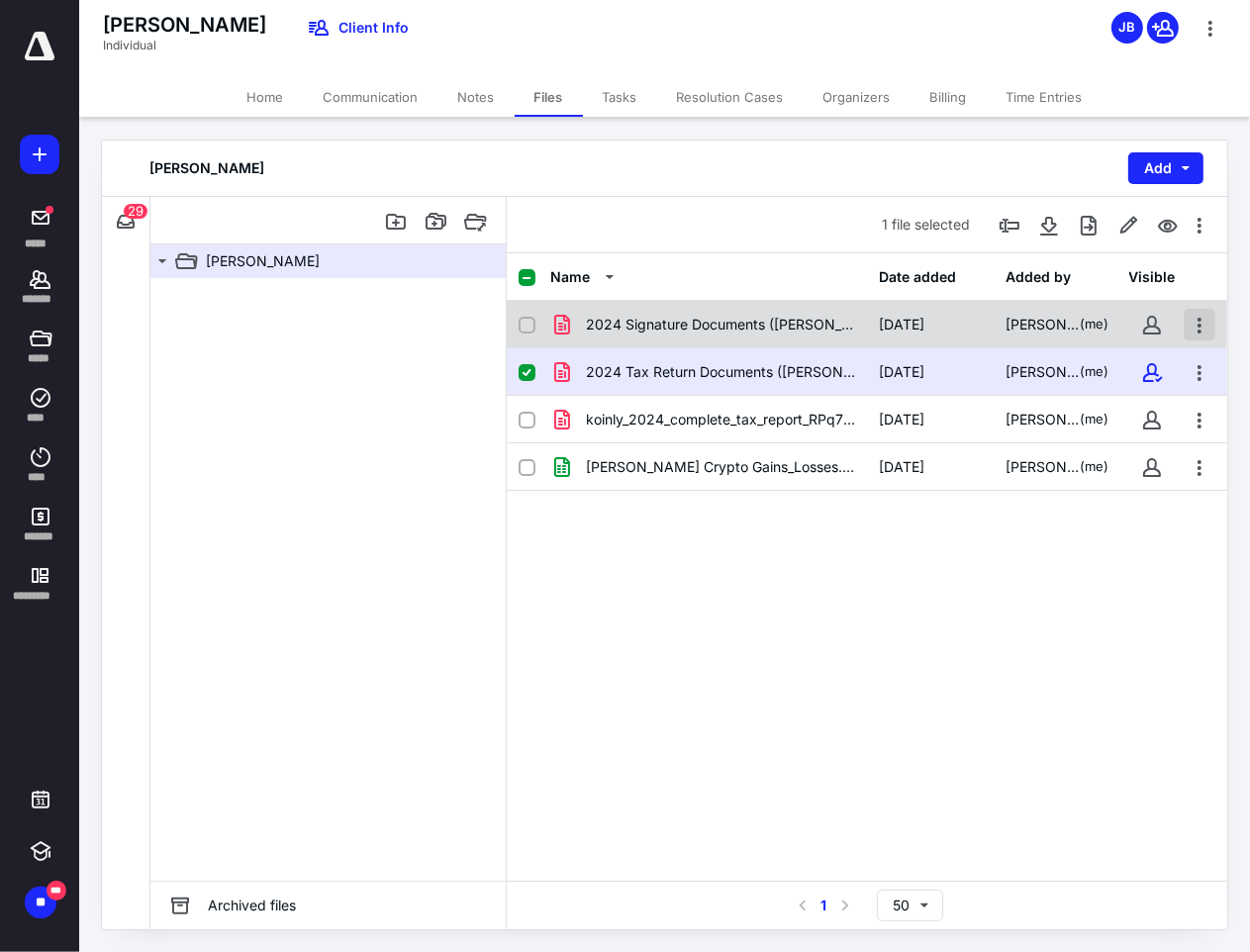 click at bounding box center [1200, 325] 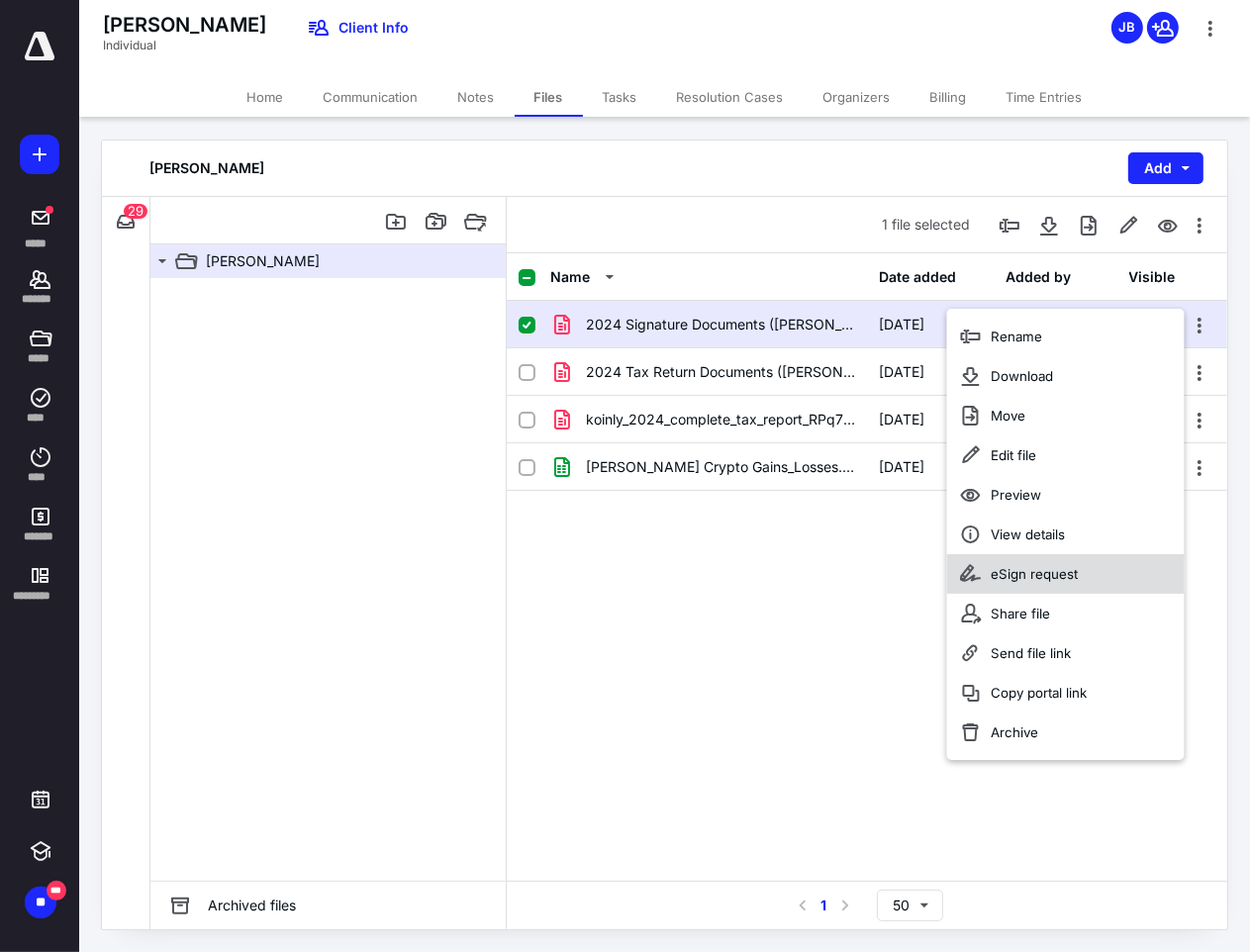 click on "eSign request" at bounding box center (1034, 574) 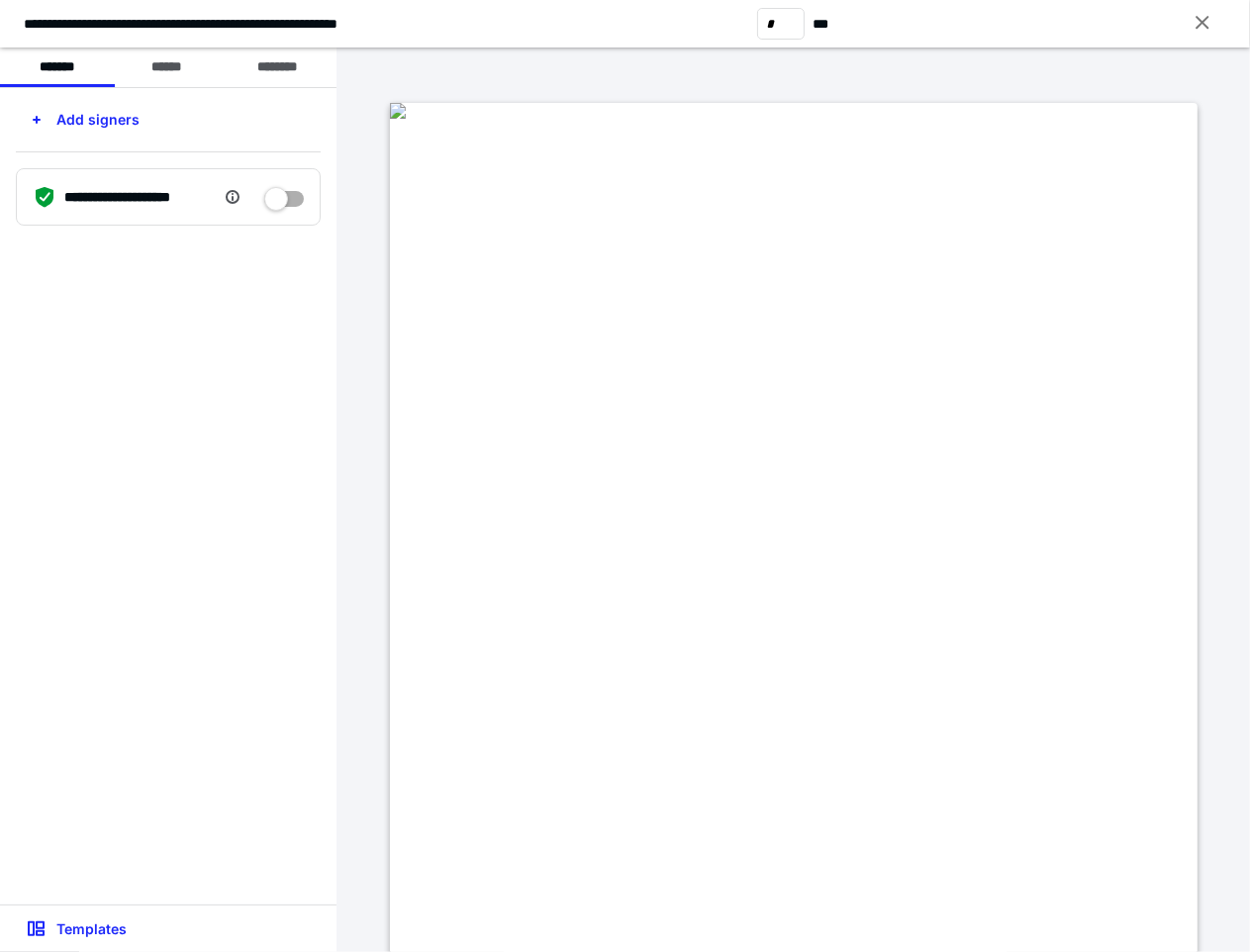 click on "Templates" at bounding box center (168, 928) 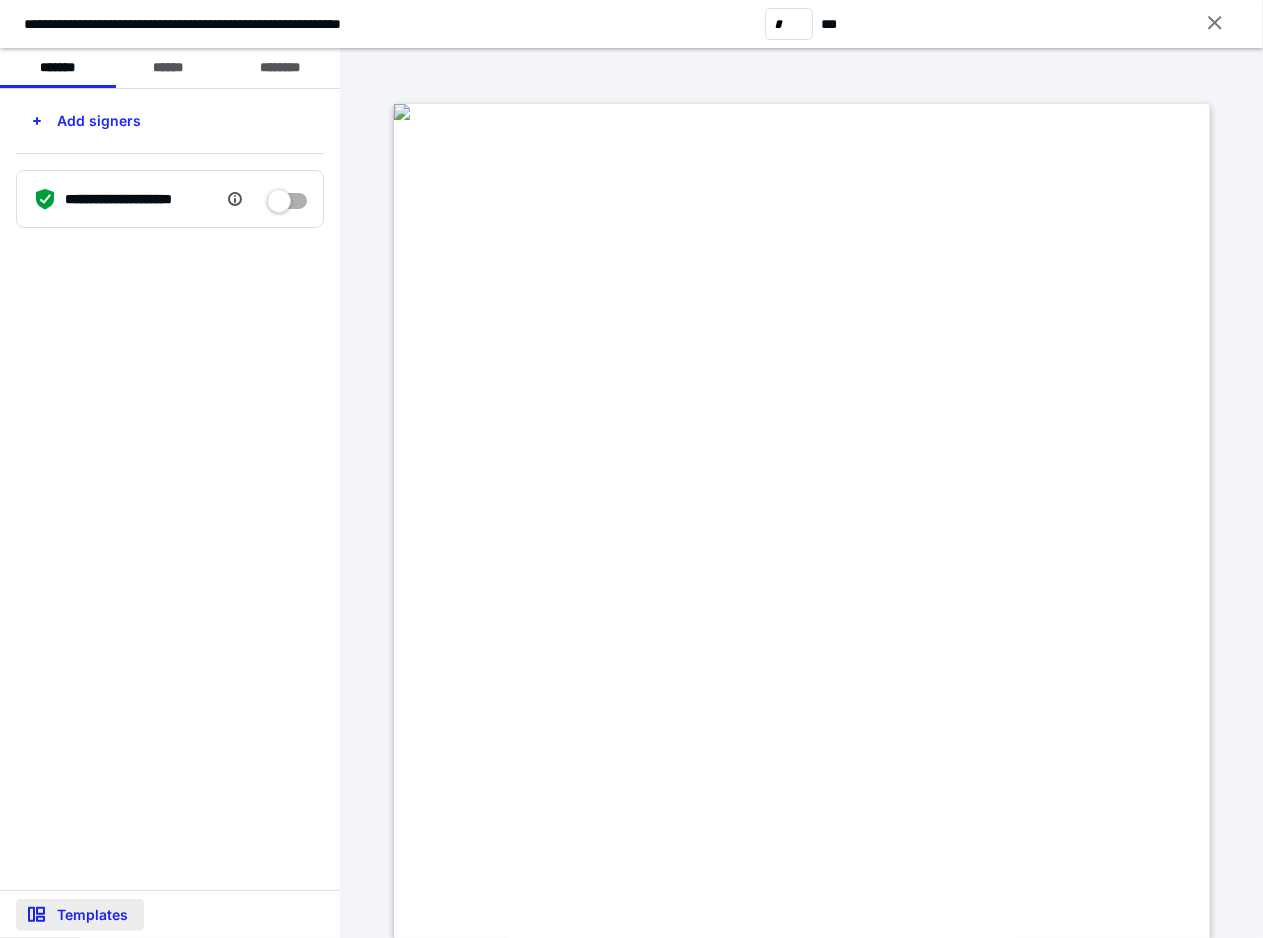click on "Templates" at bounding box center [80, 915] 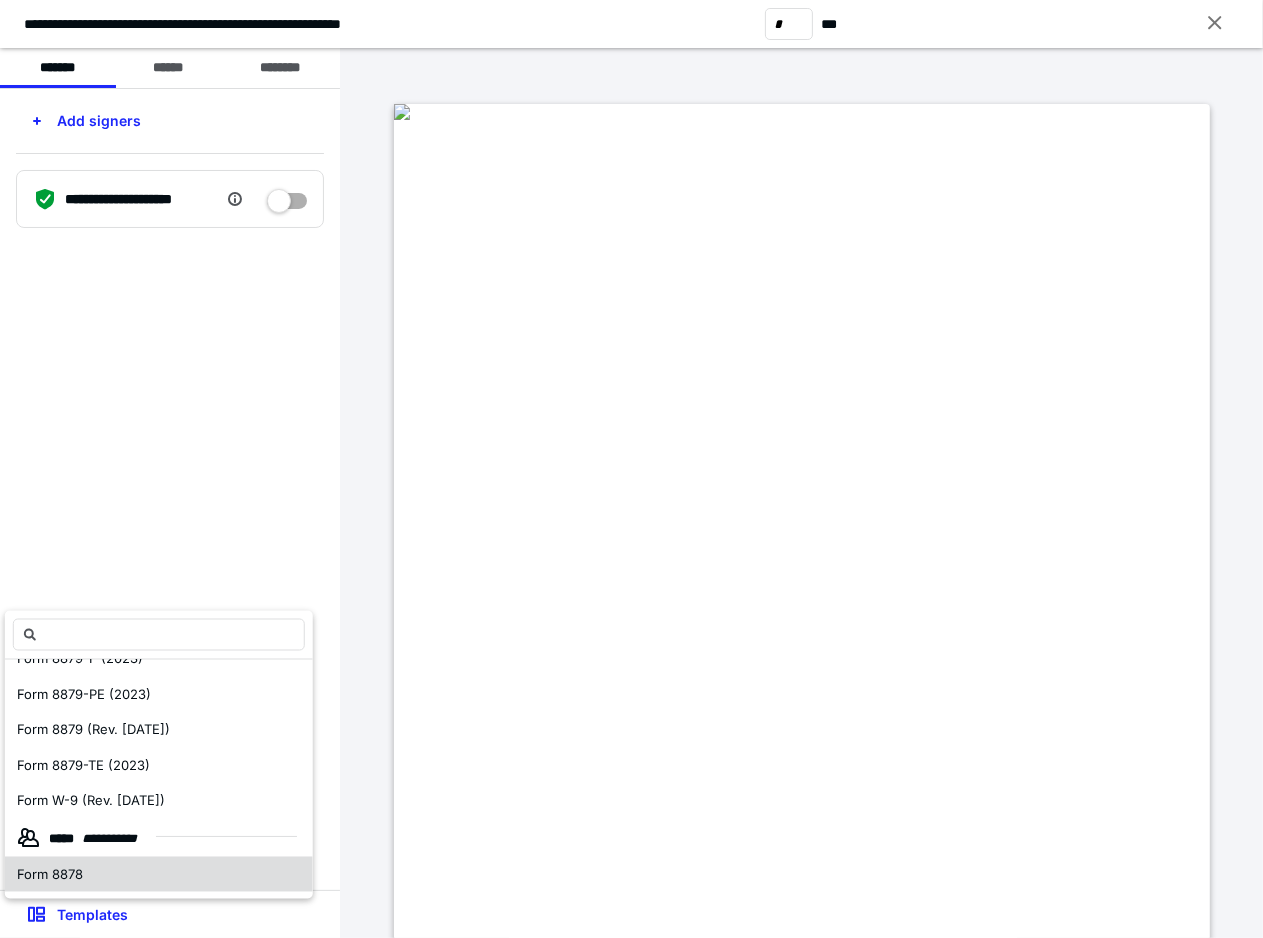 scroll, scrollTop: 314, scrollLeft: 0, axis: vertical 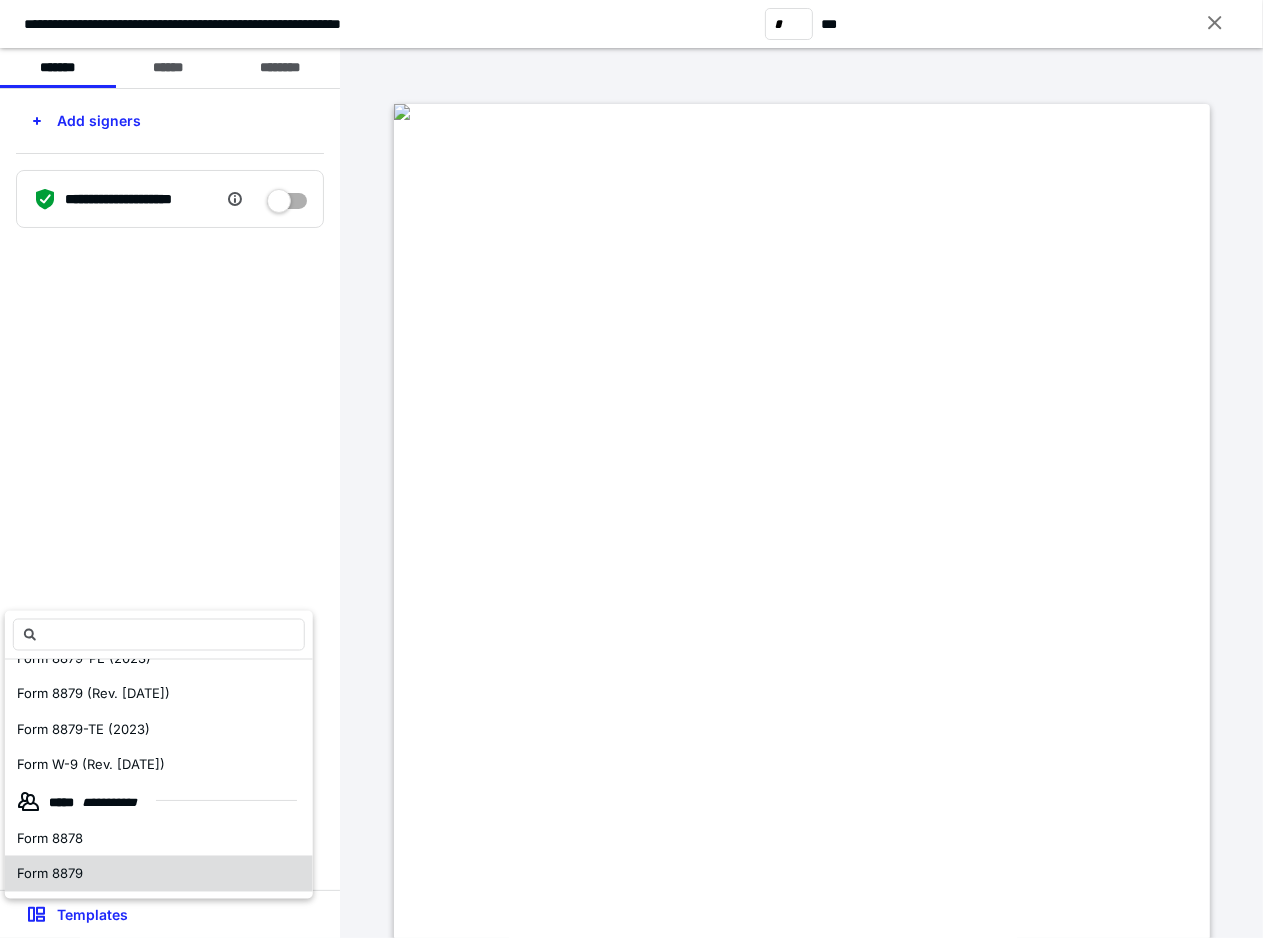 click on "Form 8879" at bounding box center (159, 874) 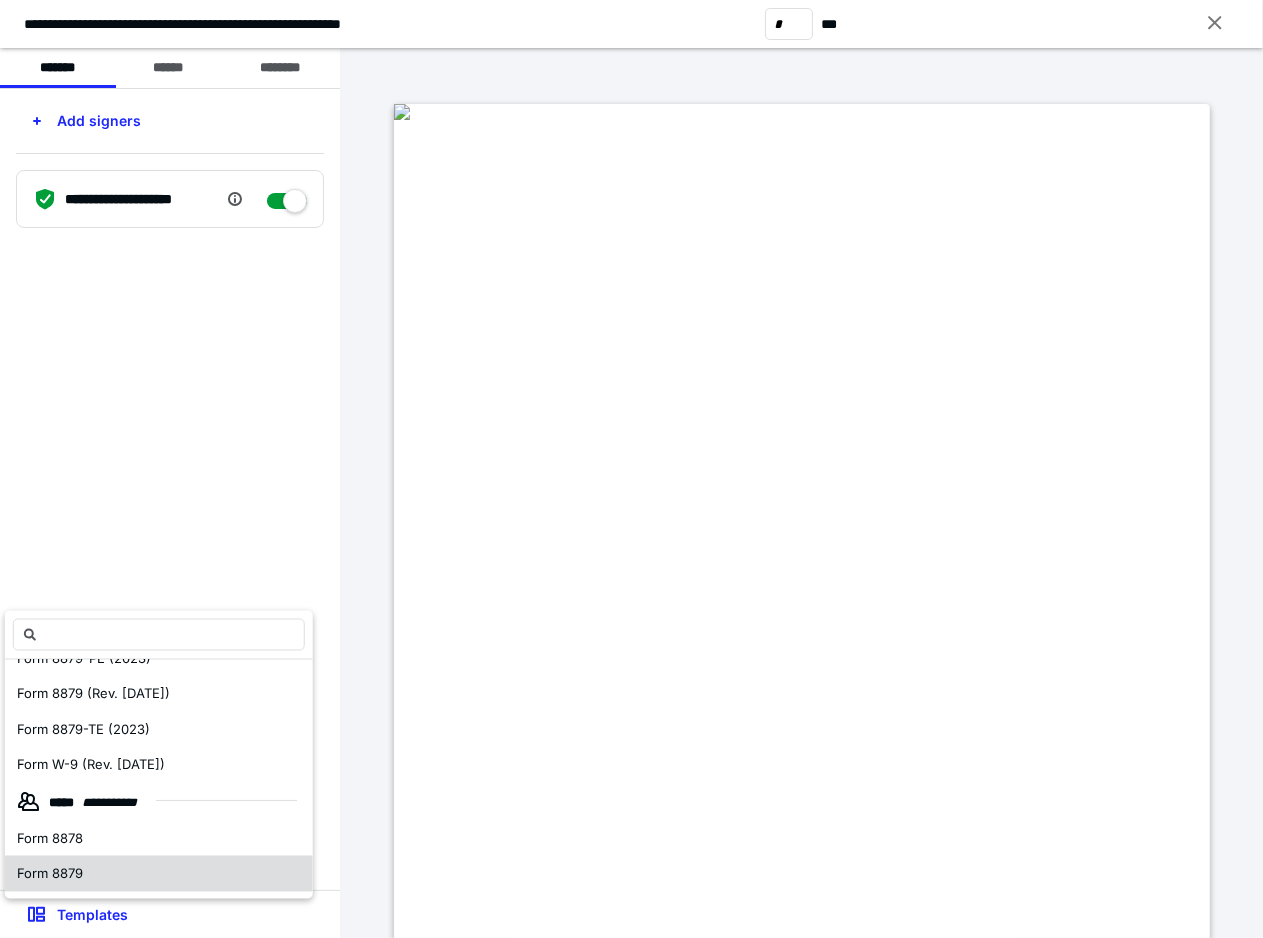 checkbox on "****" 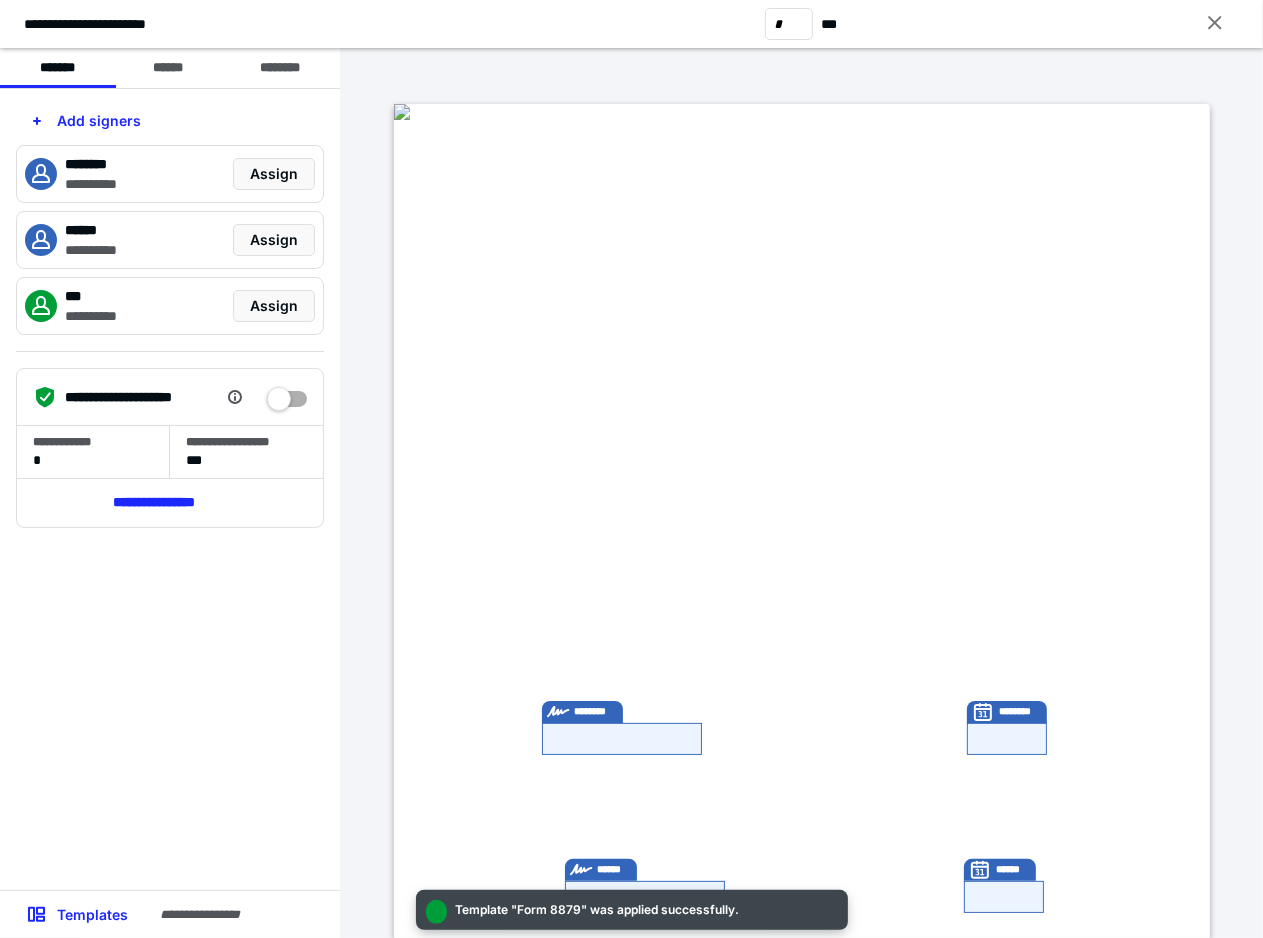 scroll, scrollTop: 0, scrollLeft: 0, axis: both 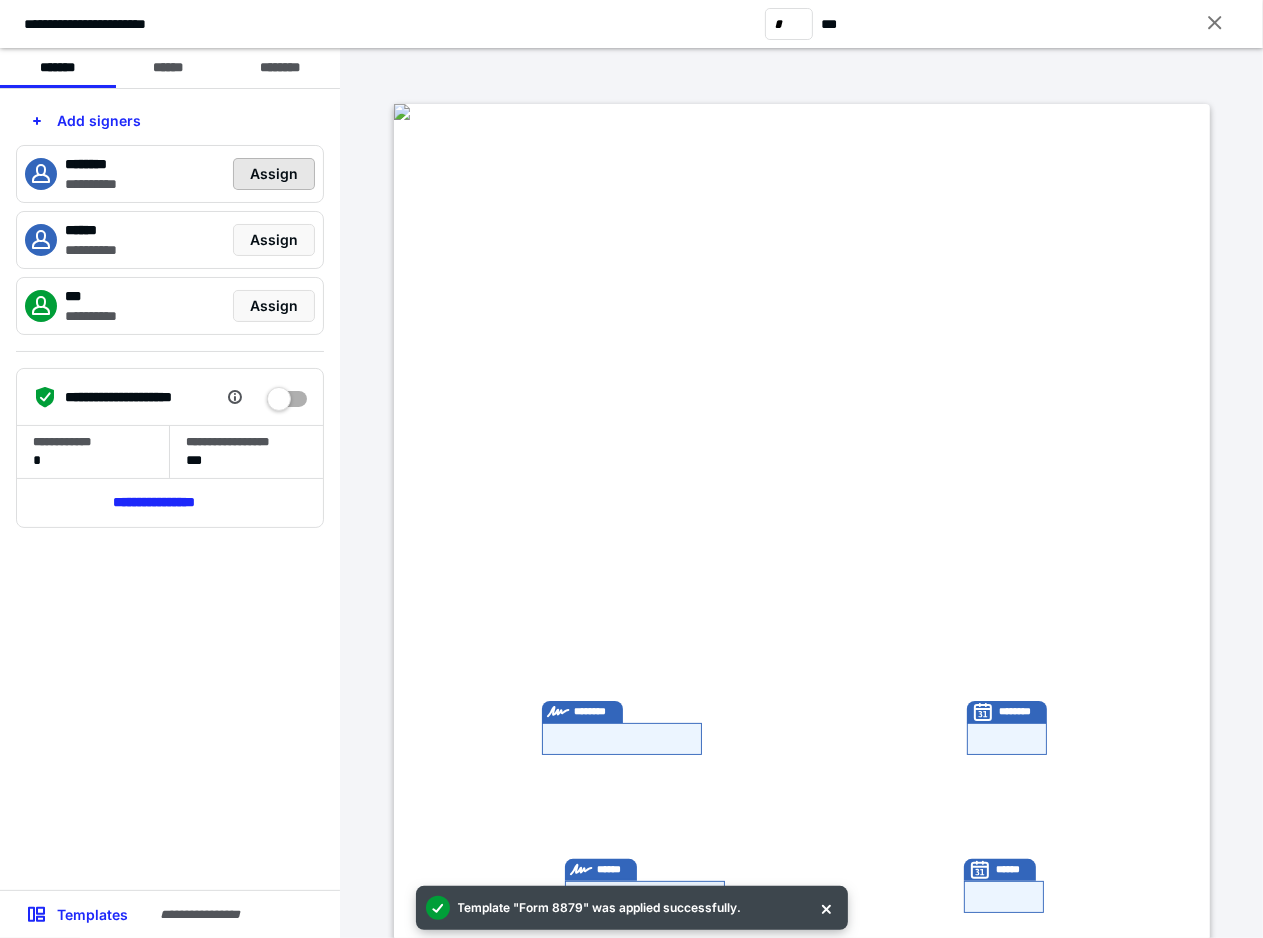 click on "Assign" at bounding box center [274, 174] 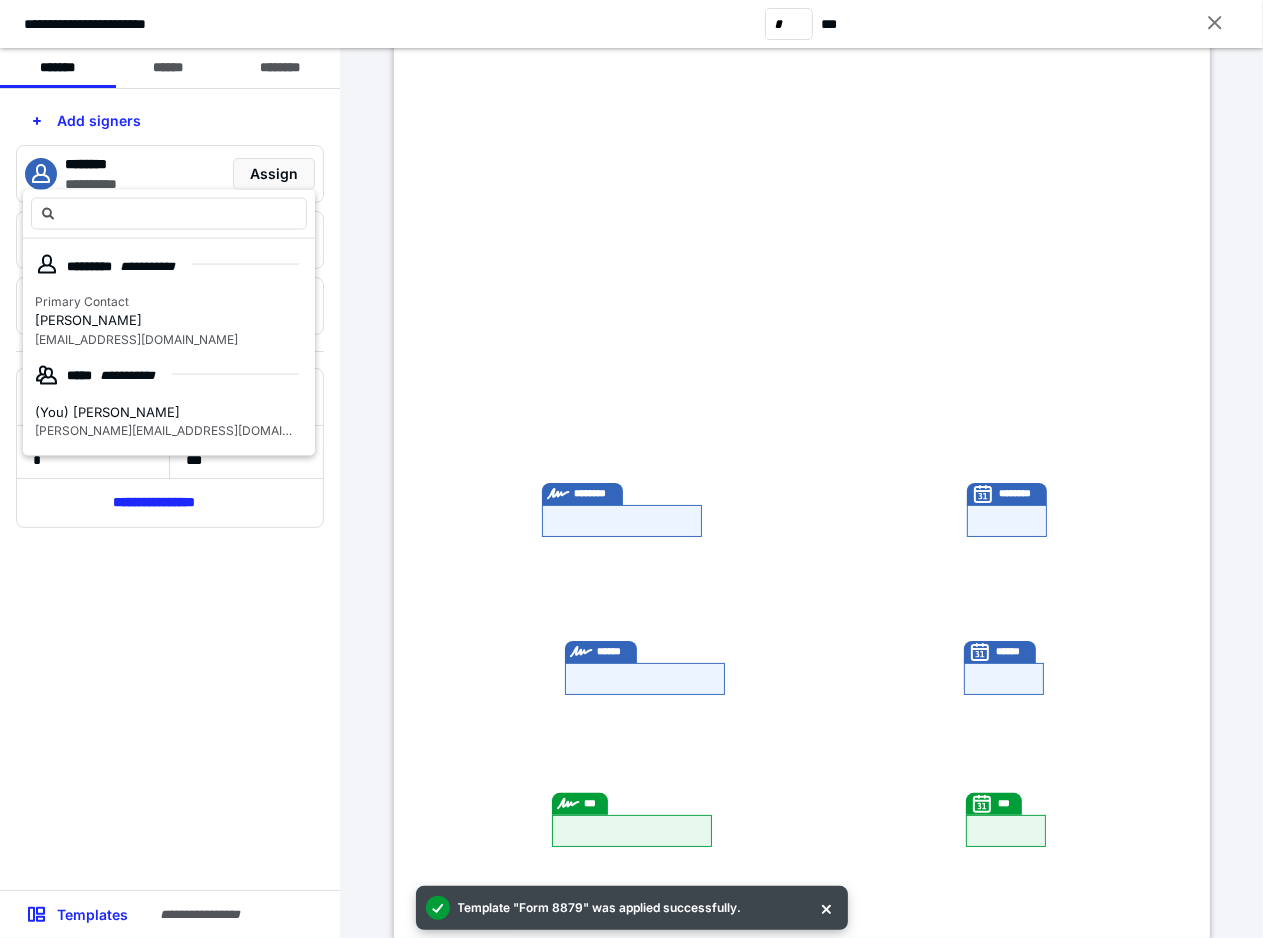 scroll, scrollTop: 261, scrollLeft: 0, axis: vertical 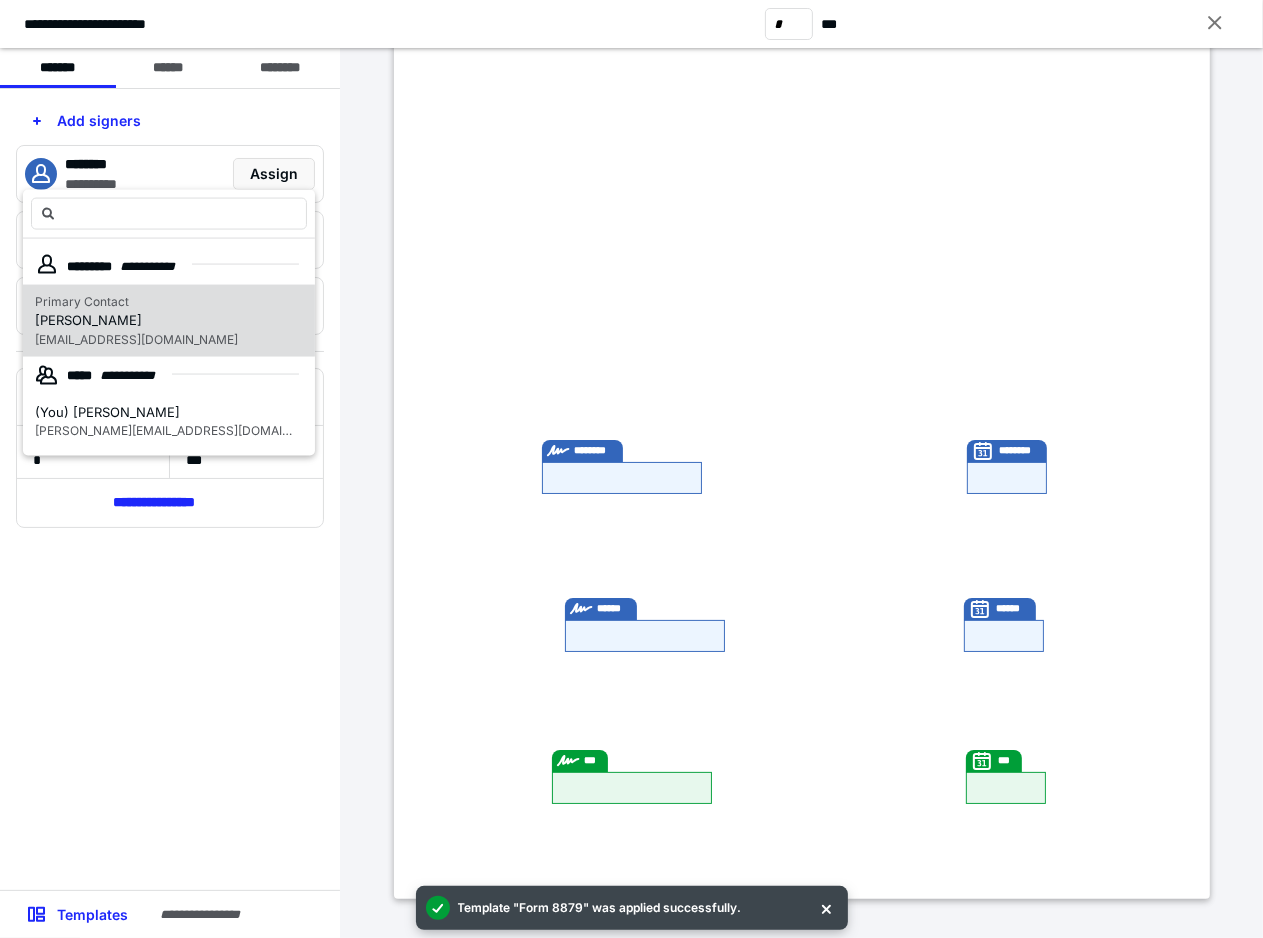 click on "Primary Contact [PERSON_NAME] [EMAIL_ADDRESS][DOMAIN_NAME]" at bounding box center (169, 321) 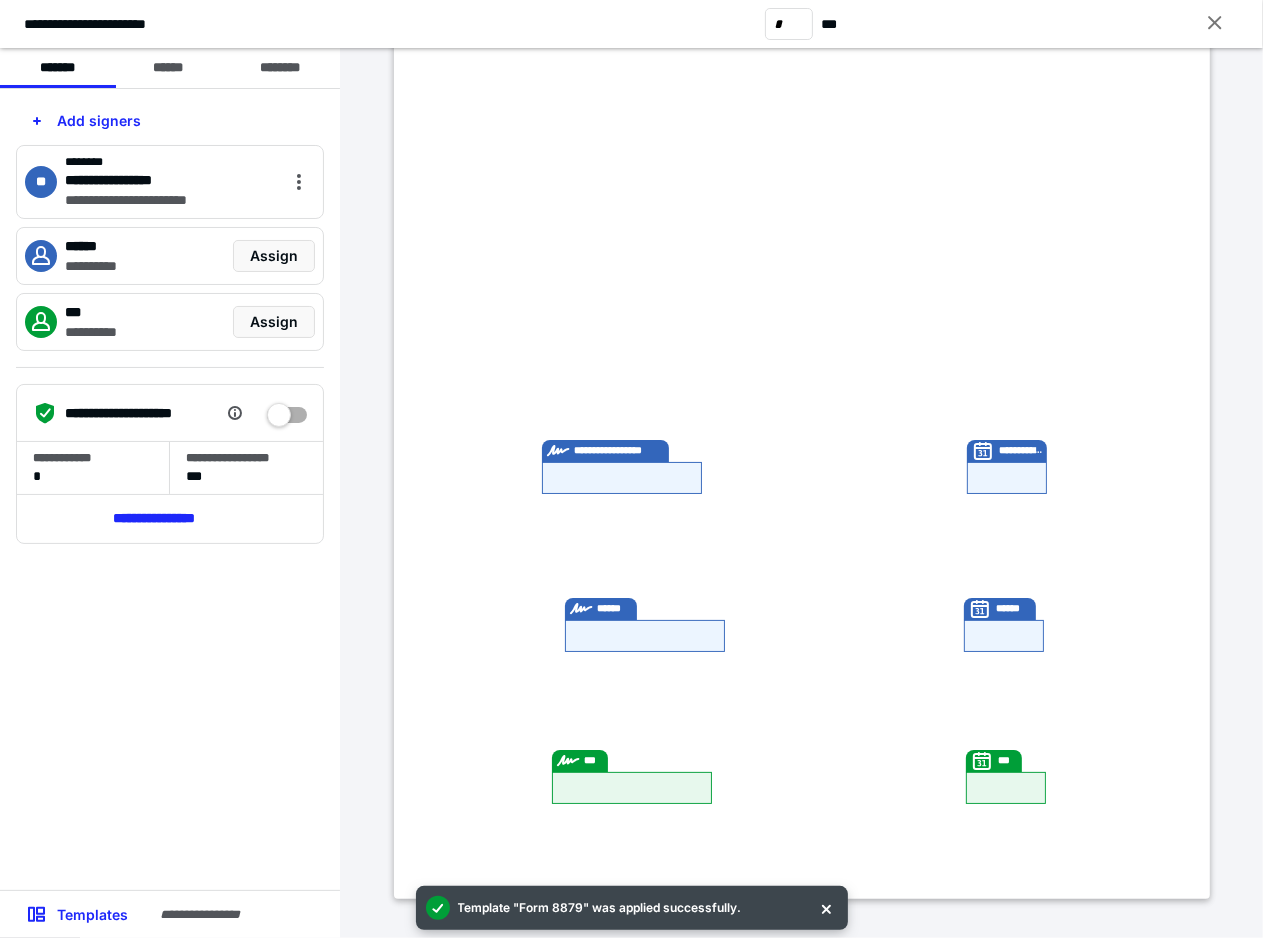 click at bounding box center (645, 636) 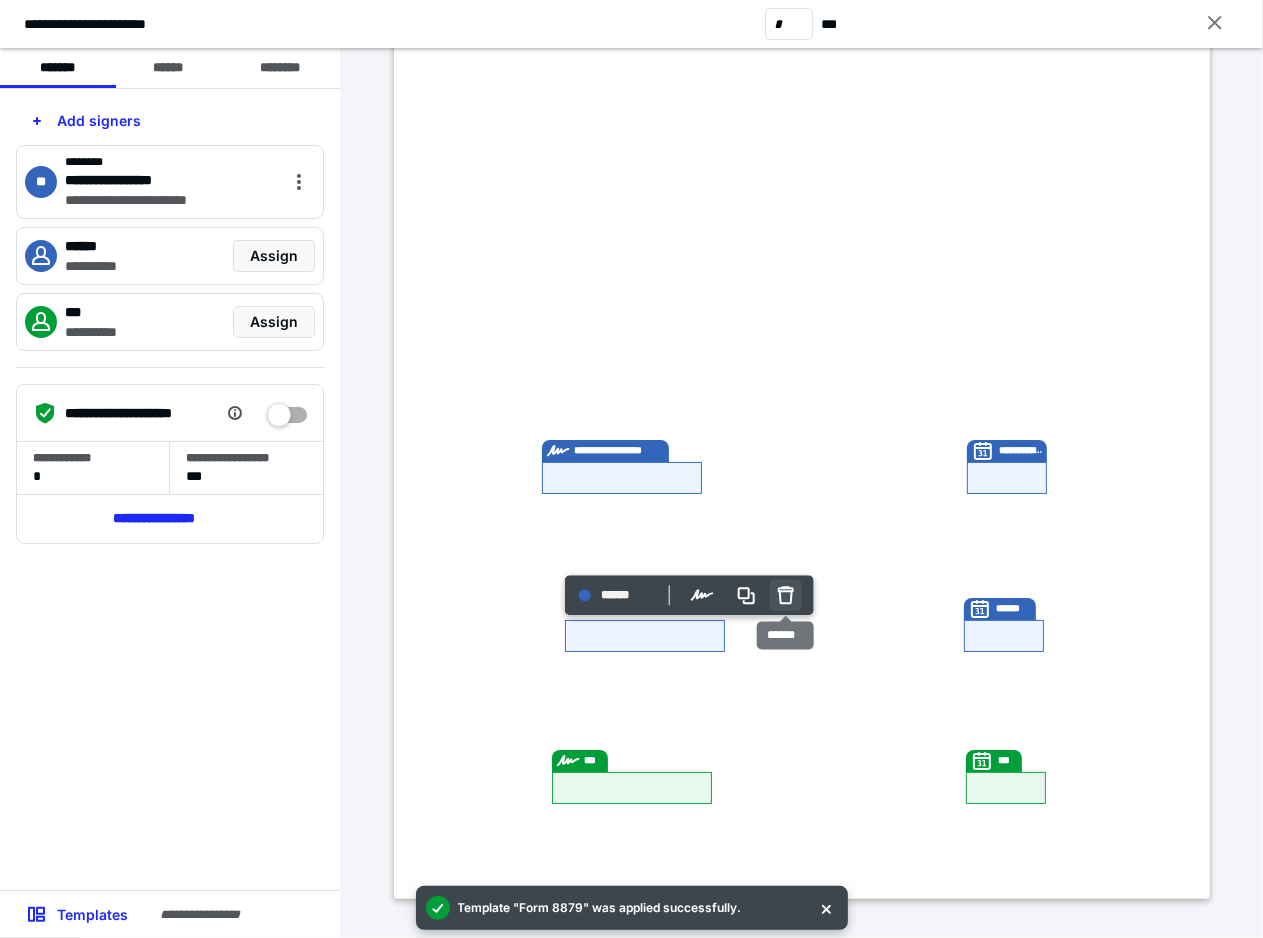 click at bounding box center (785, 596) 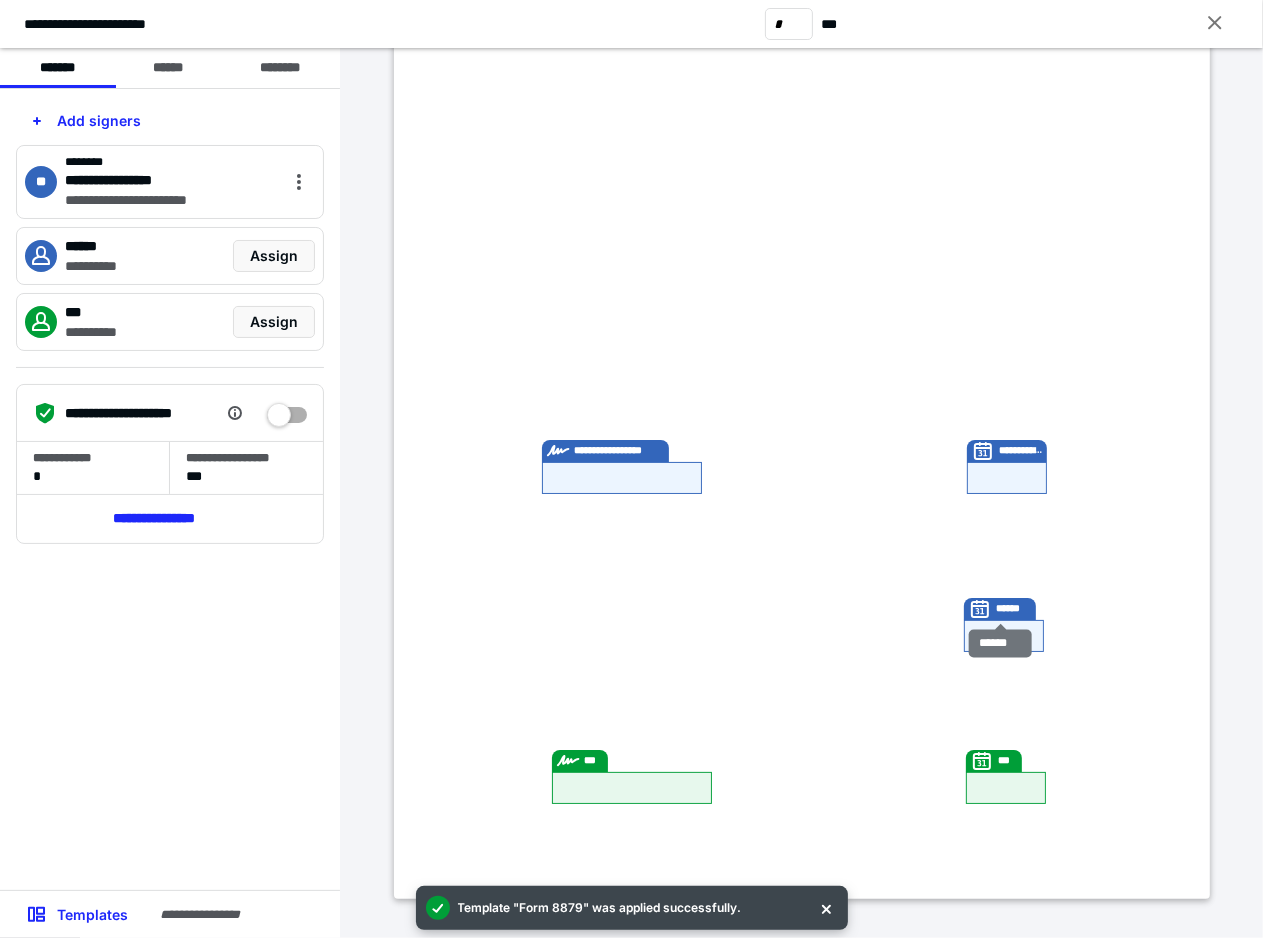 click on "******" at bounding box center [1000, 609] 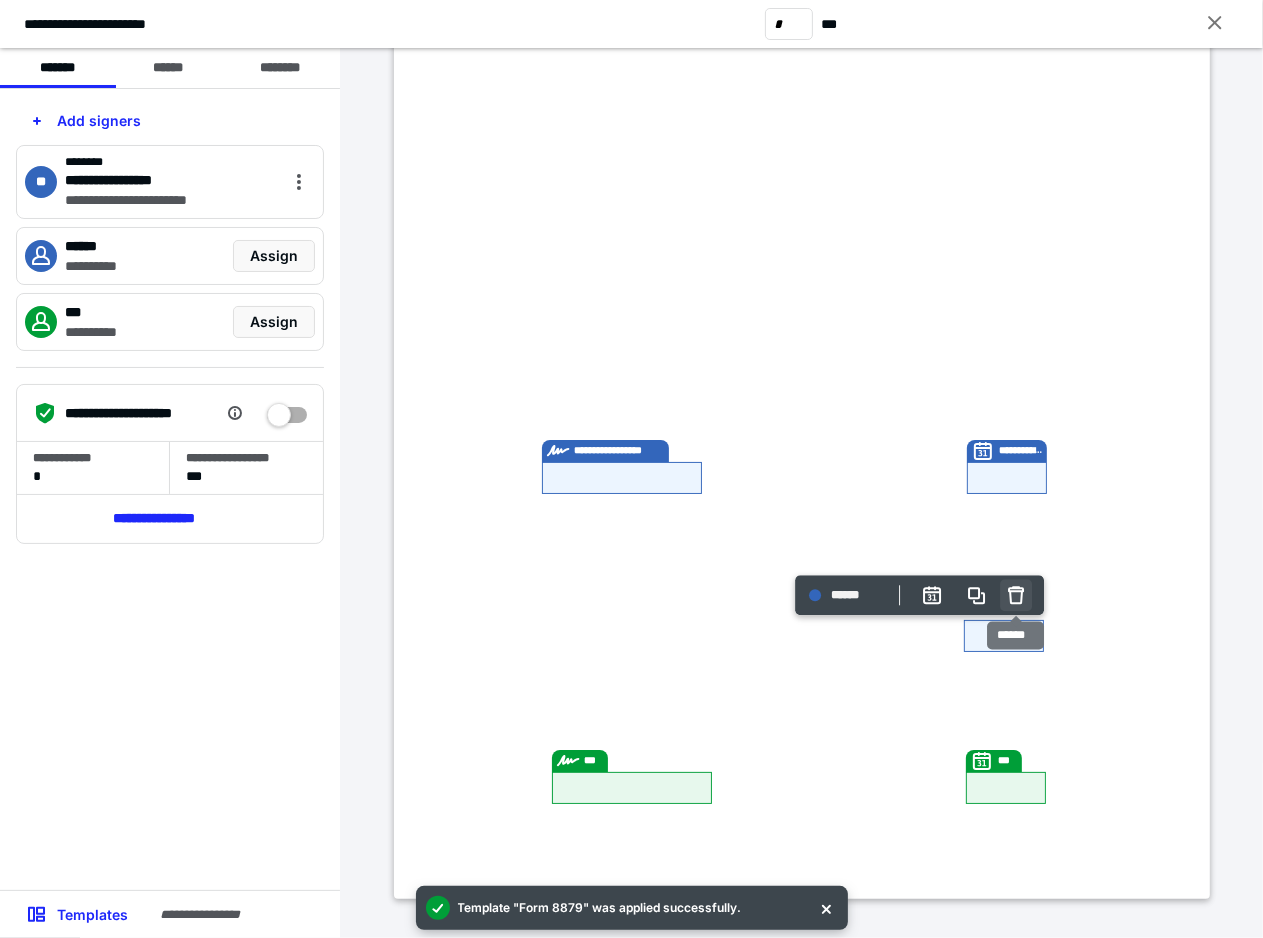 click at bounding box center [1016, 596] 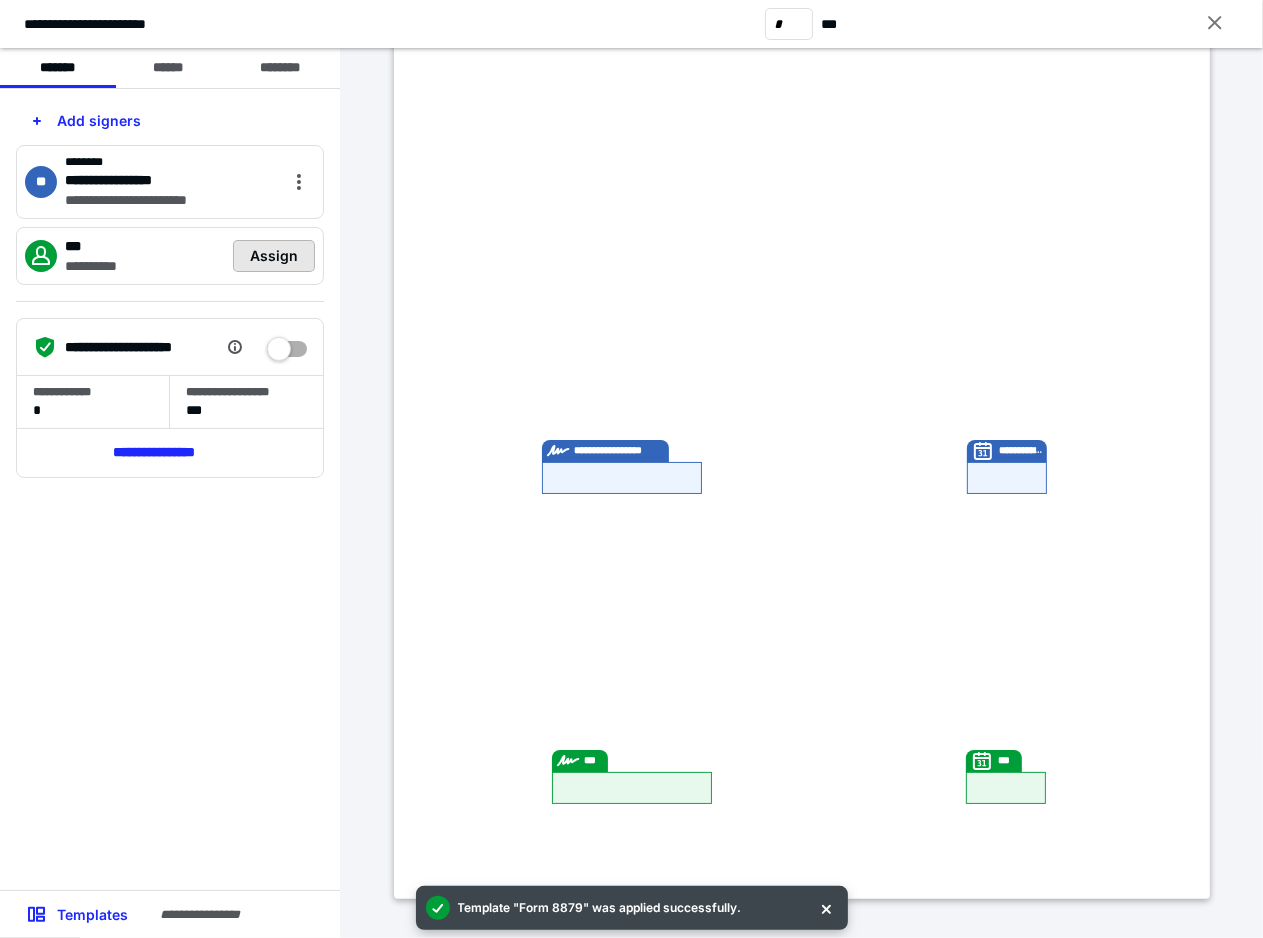 click on "Assign" at bounding box center [274, 256] 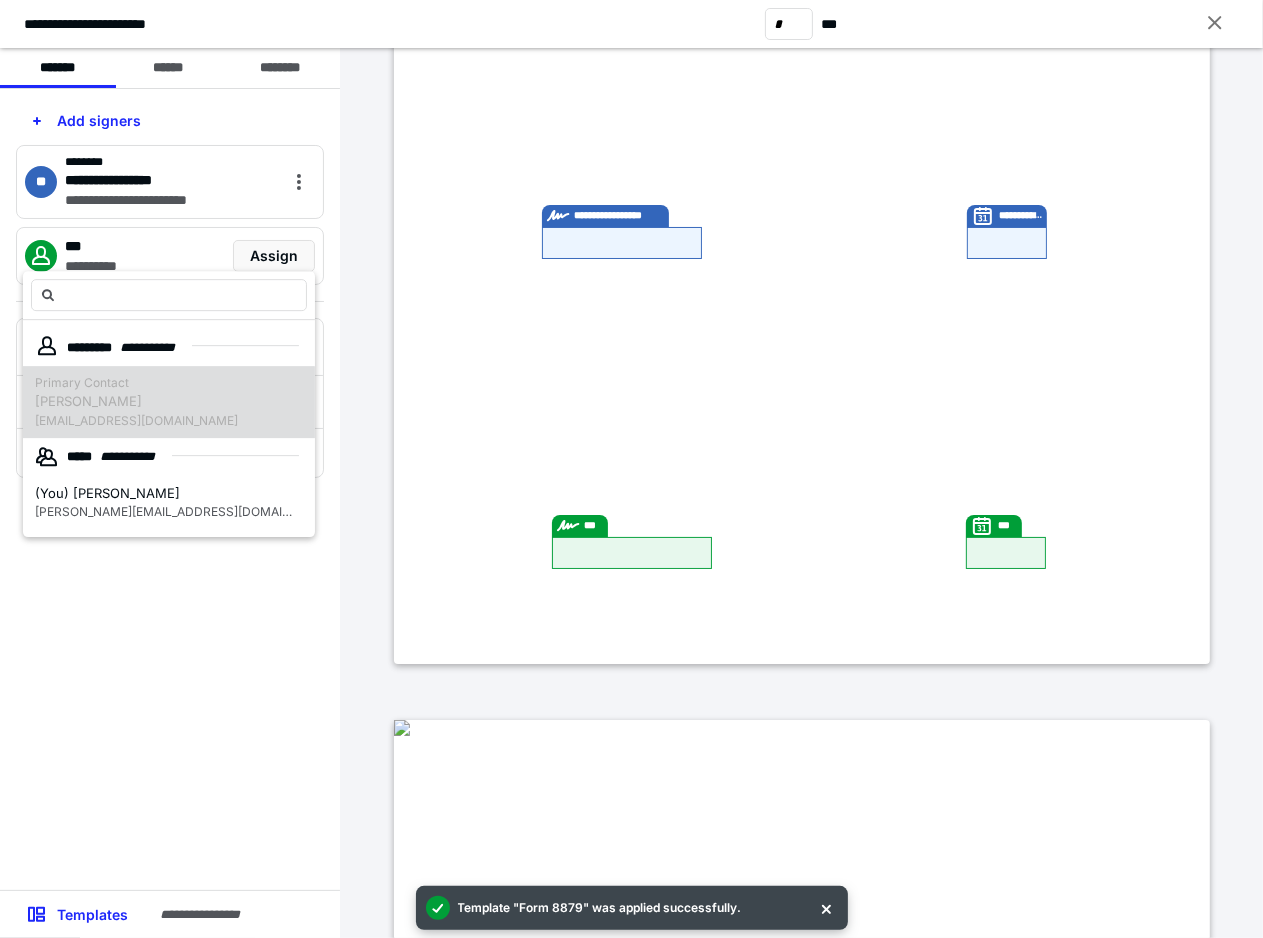 scroll, scrollTop: 572, scrollLeft: 0, axis: vertical 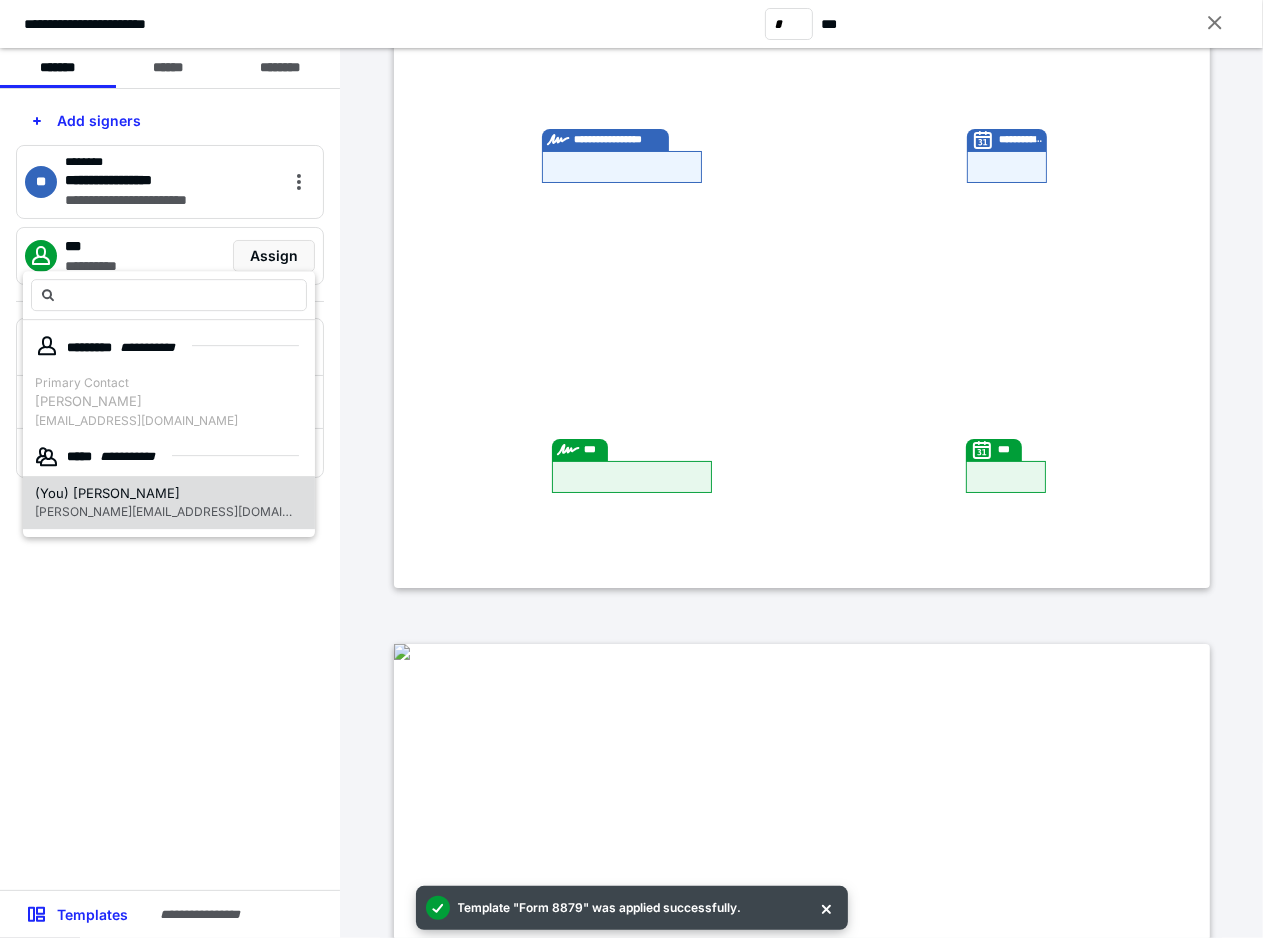click on "(You) [PERSON_NAME]" at bounding box center (107, 493) 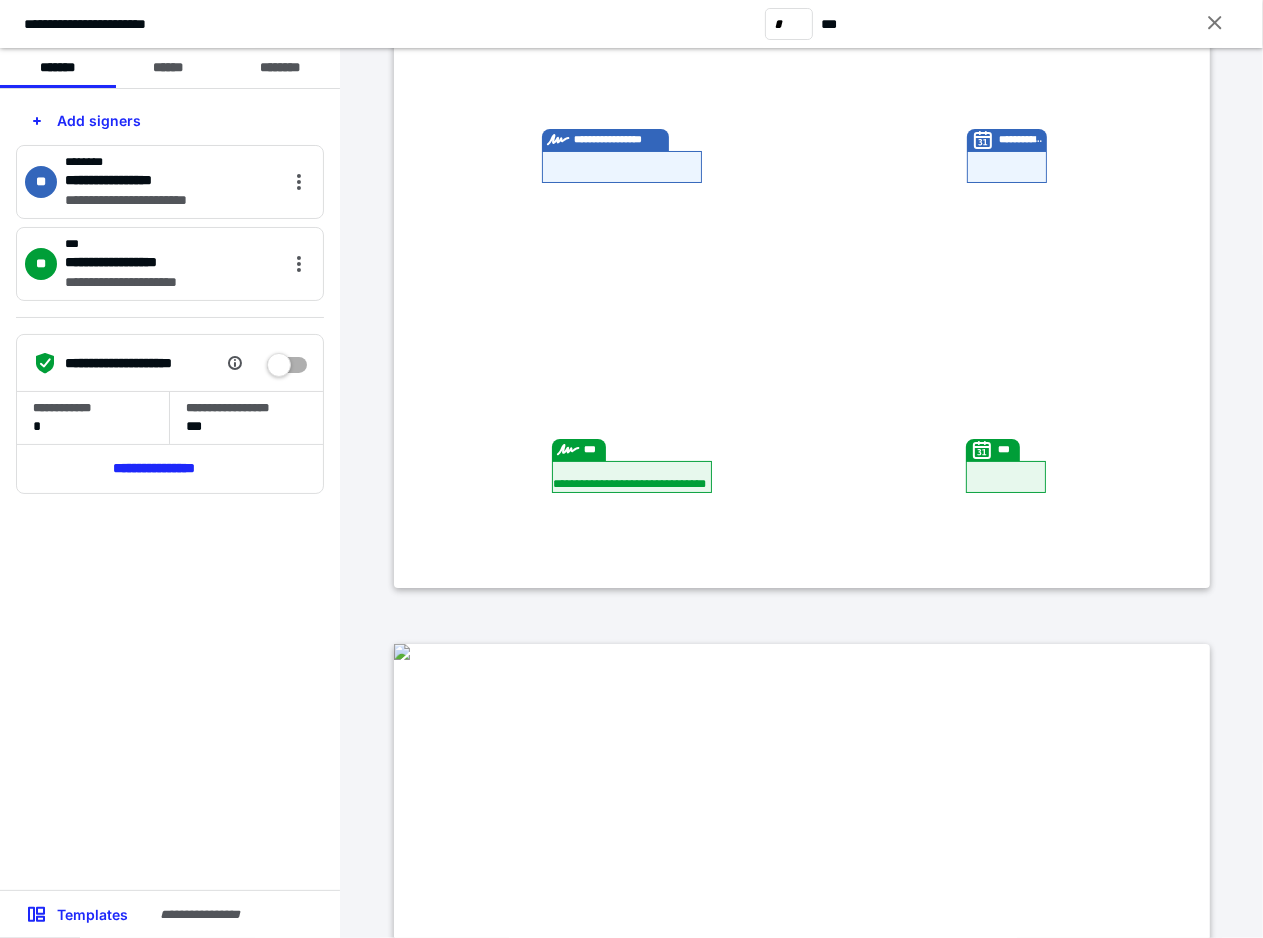 click on "**********" at bounding box center [632, 477] 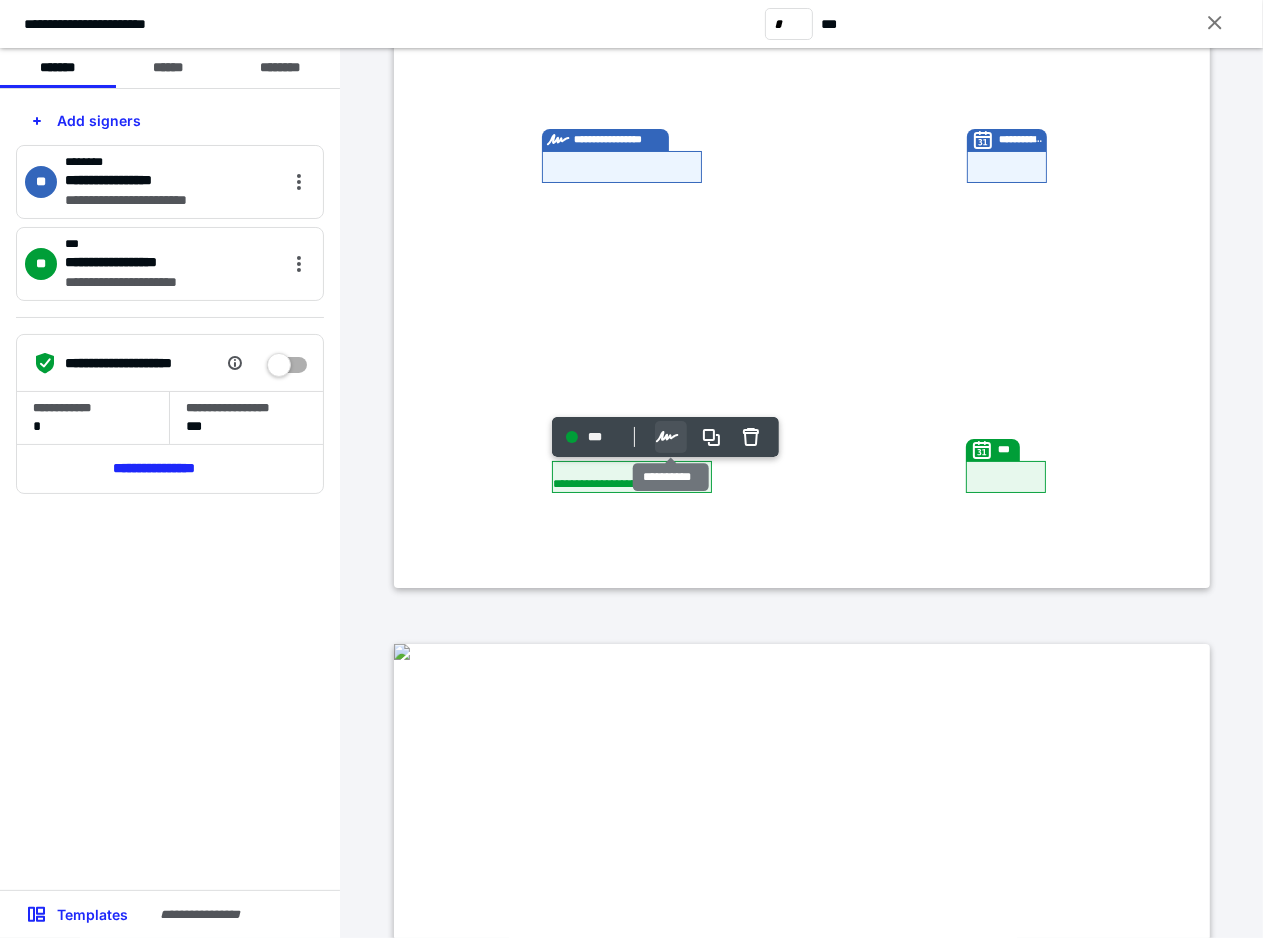 click on "Options" at bounding box center (671, 437) 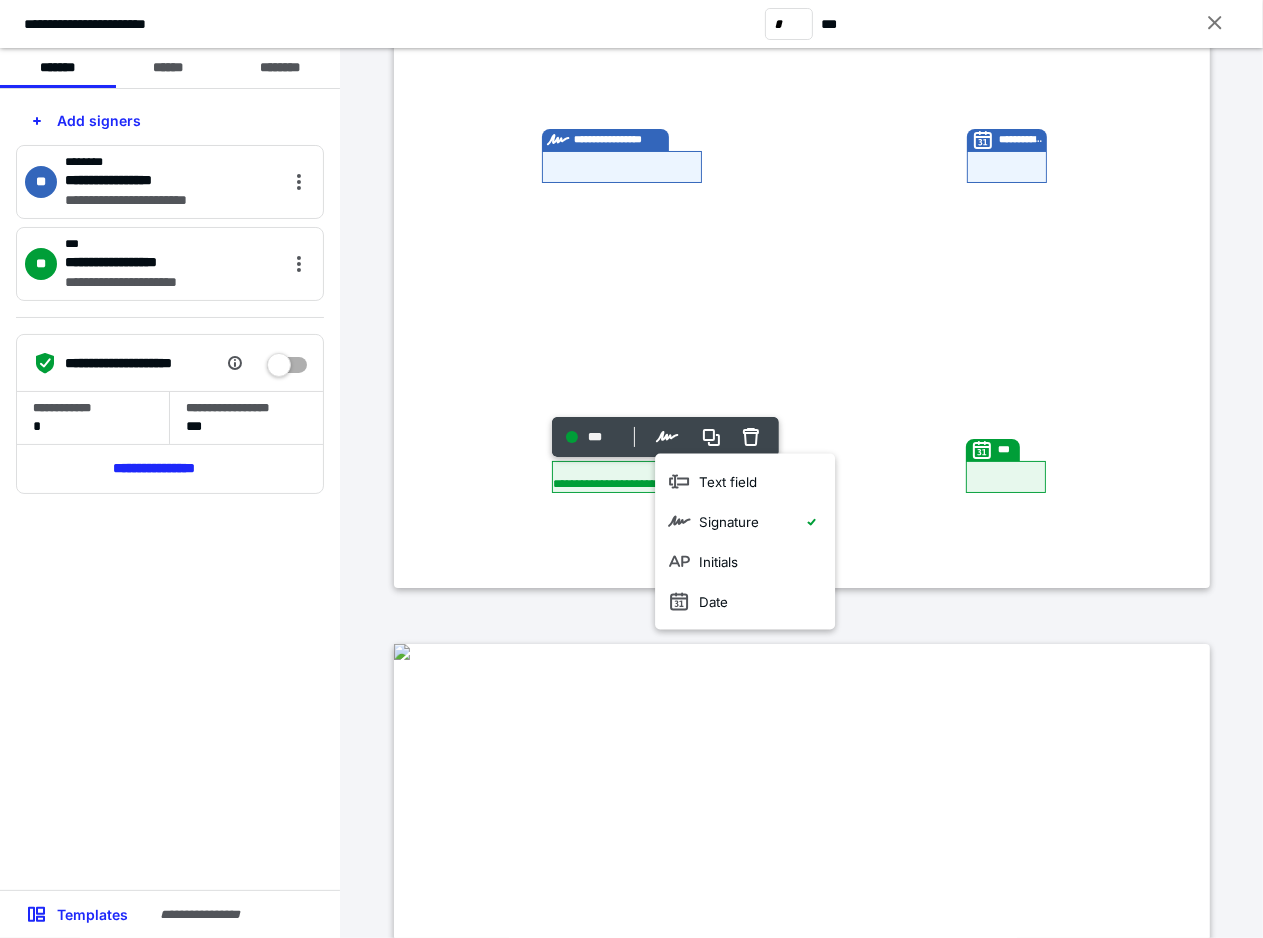 click at bounding box center (402, -460) 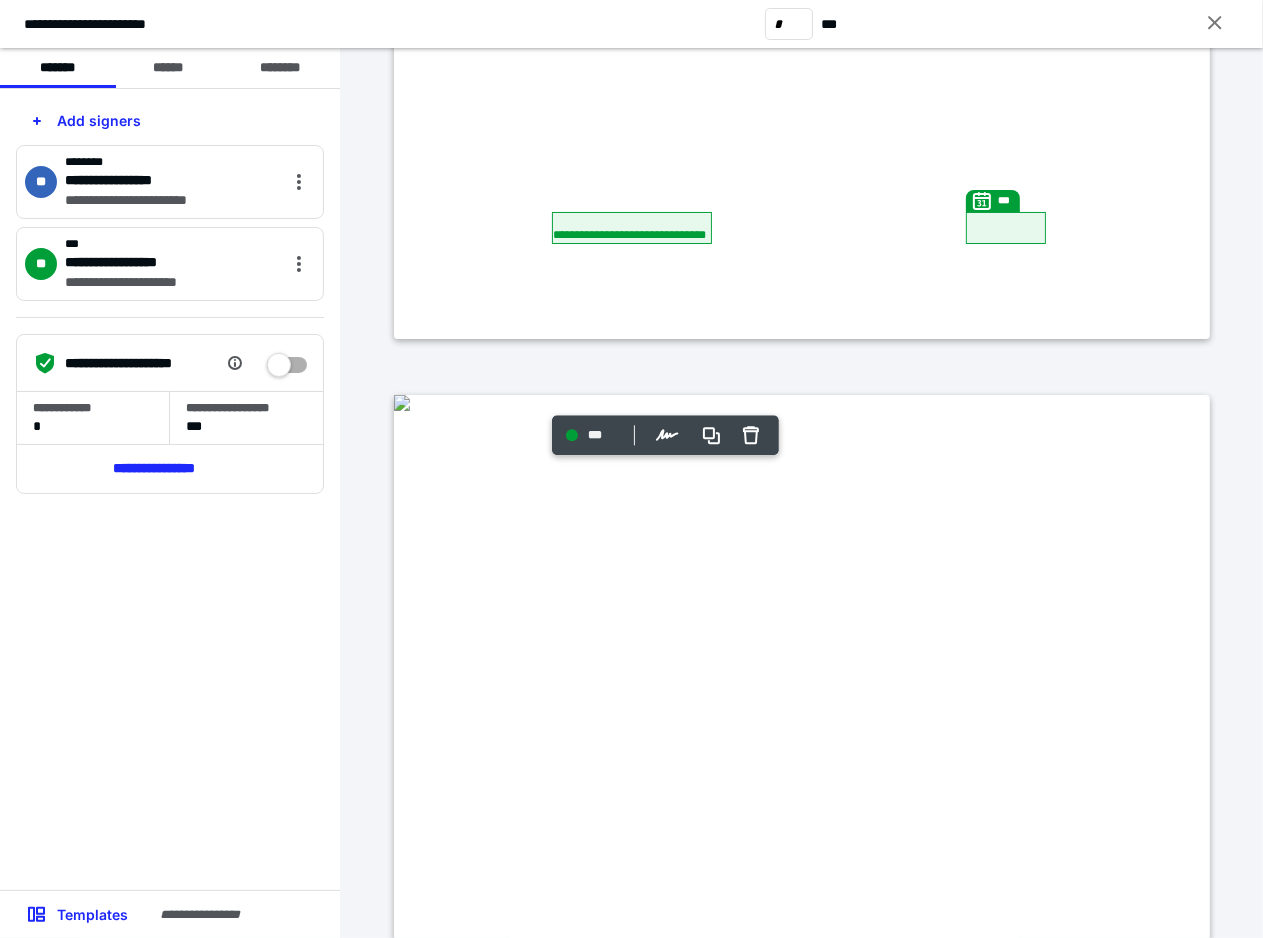 type on "*" 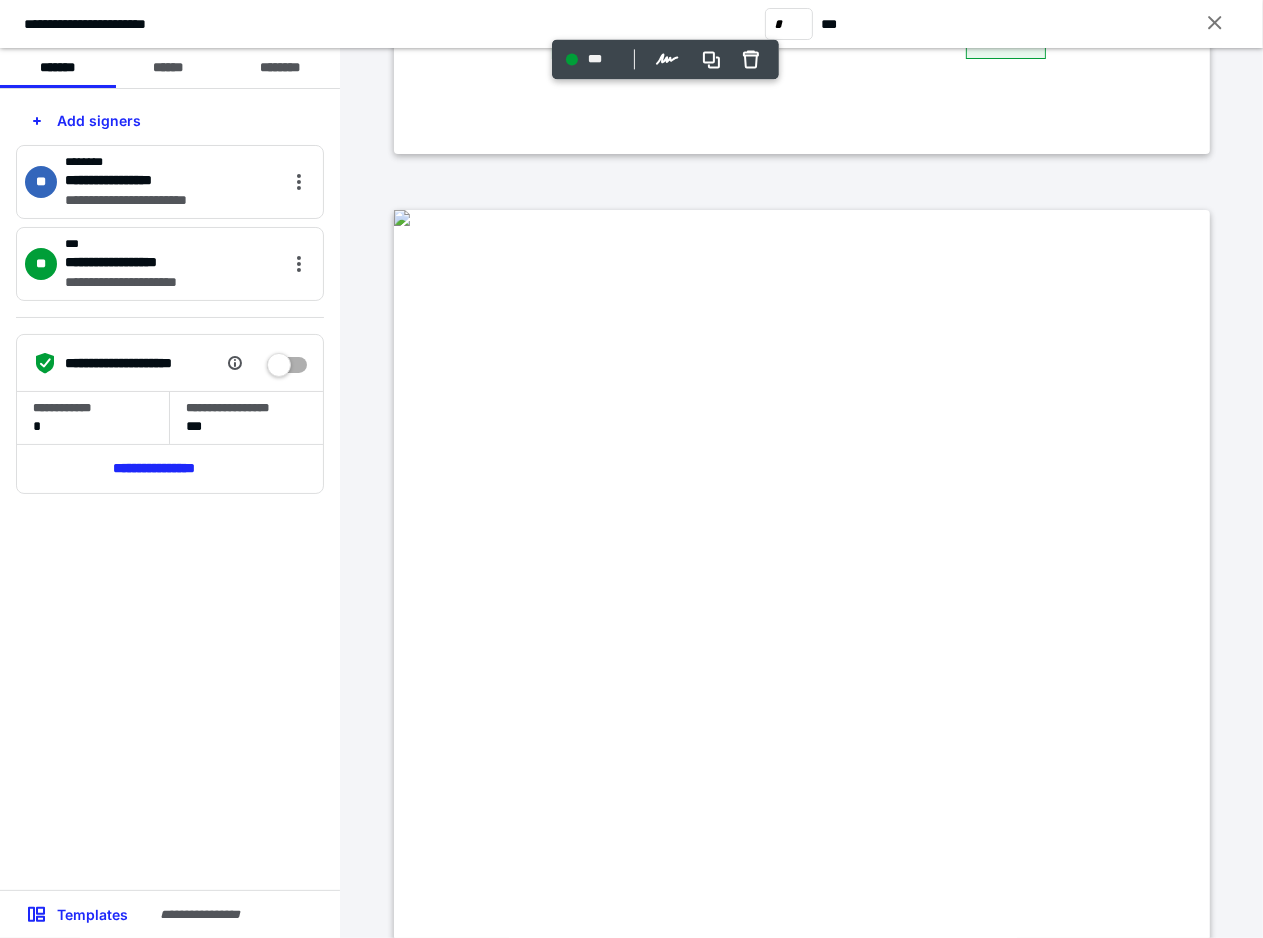 scroll, scrollTop: 1146, scrollLeft: 0, axis: vertical 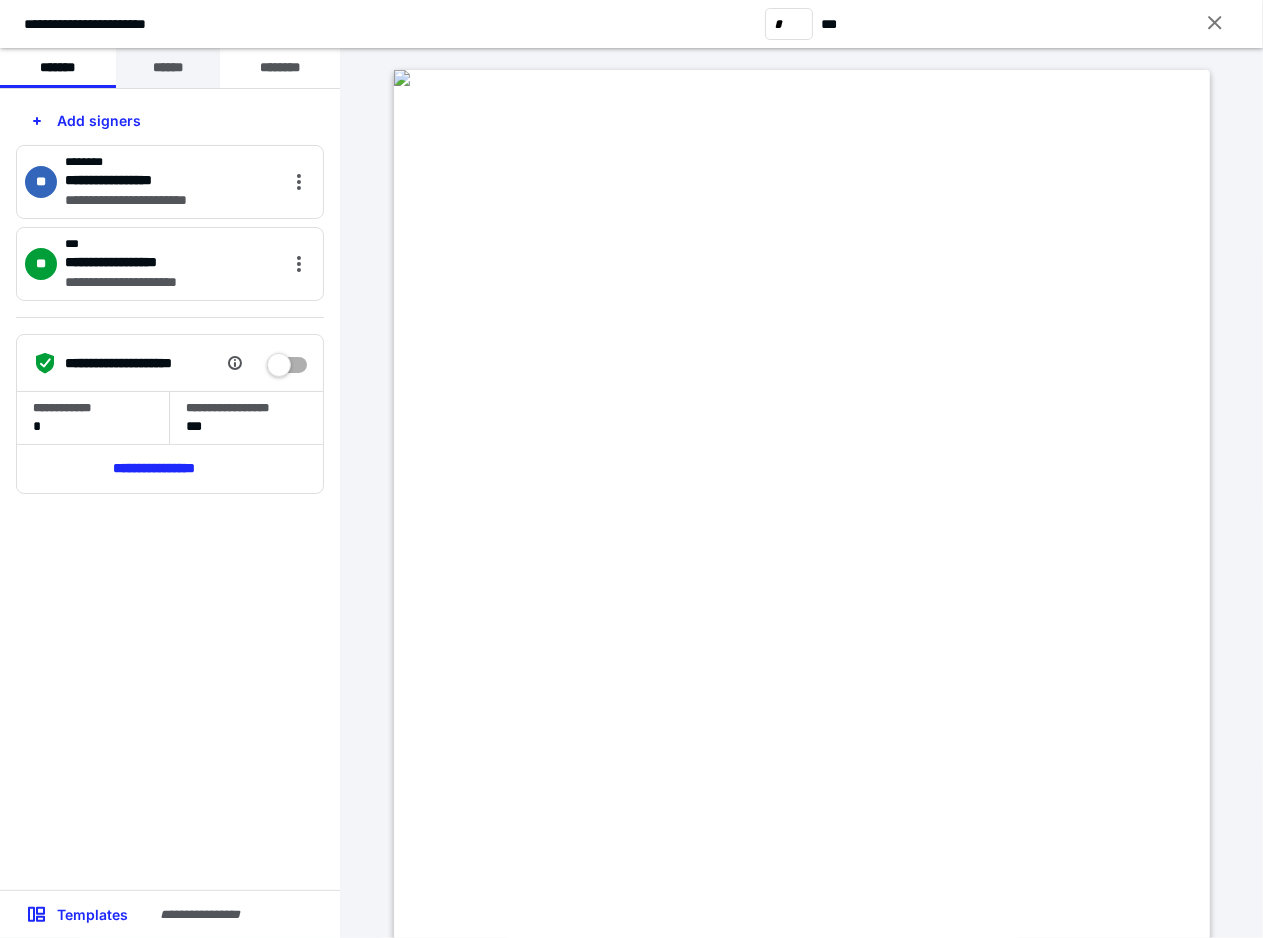 click on "******" at bounding box center (168, 68) 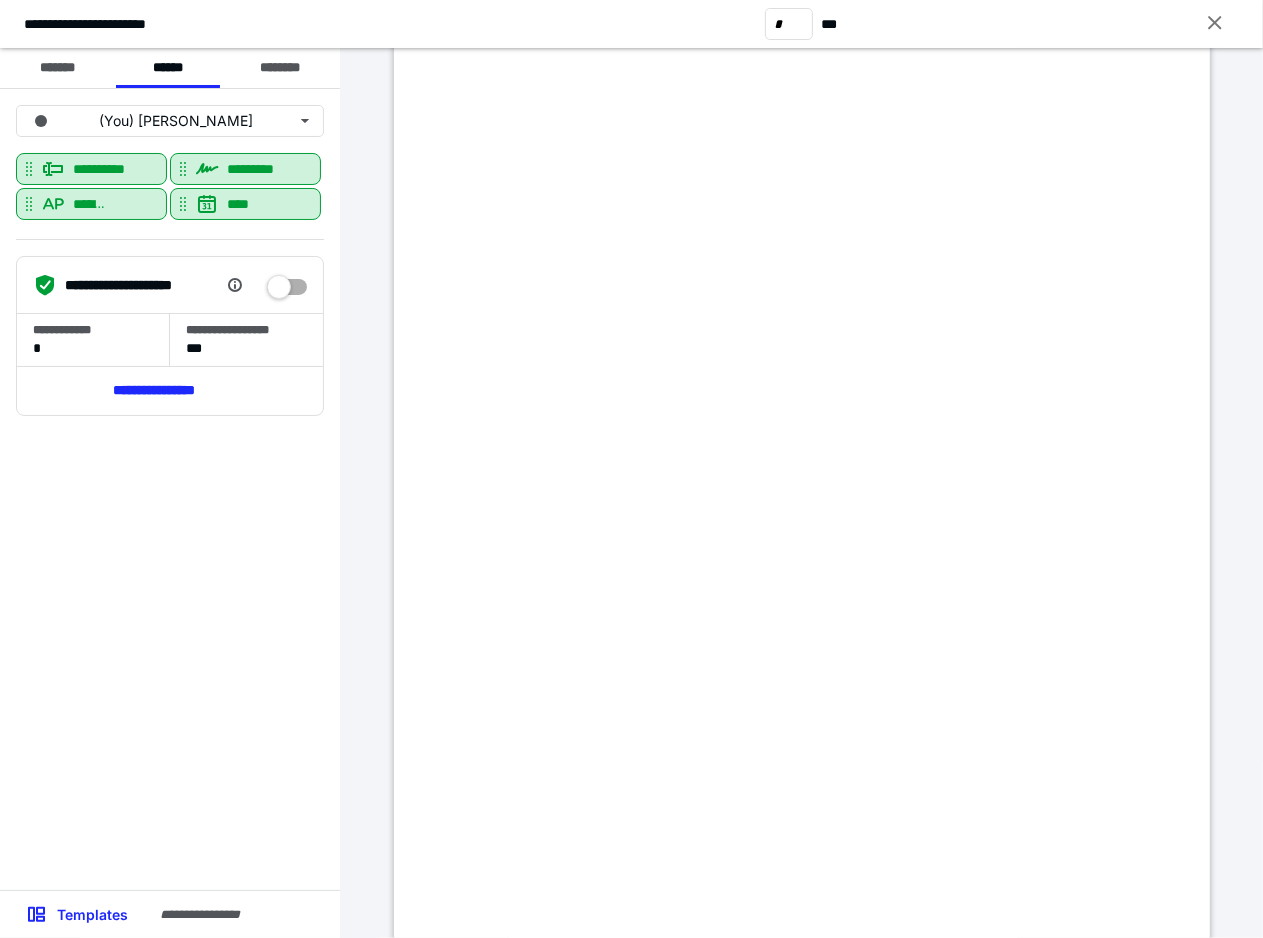 scroll, scrollTop: 1320, scrollLeft: 0, axis: vertical 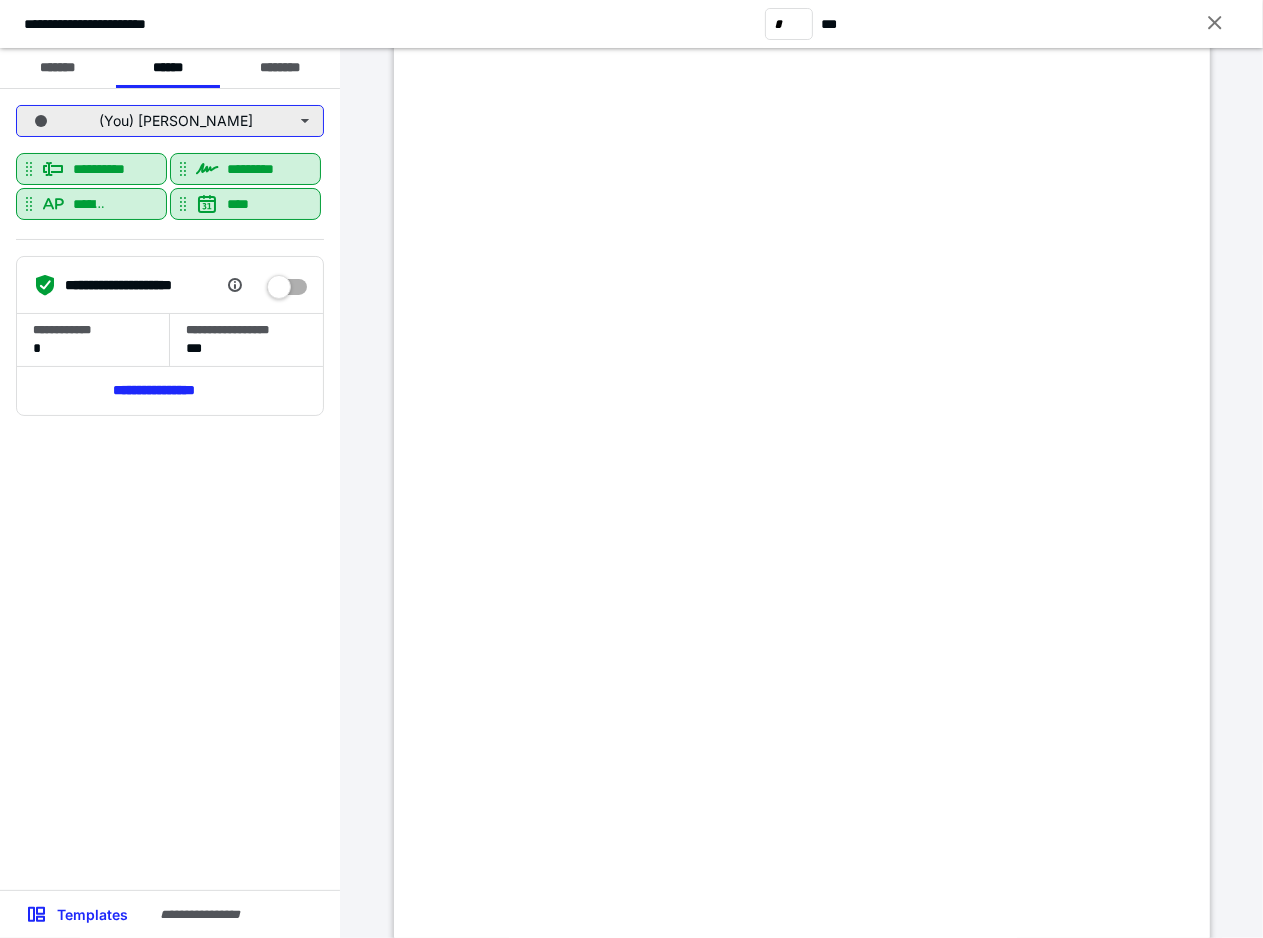 click on "(You) [PERSON_NAME]" at bounding box center (170, 121) 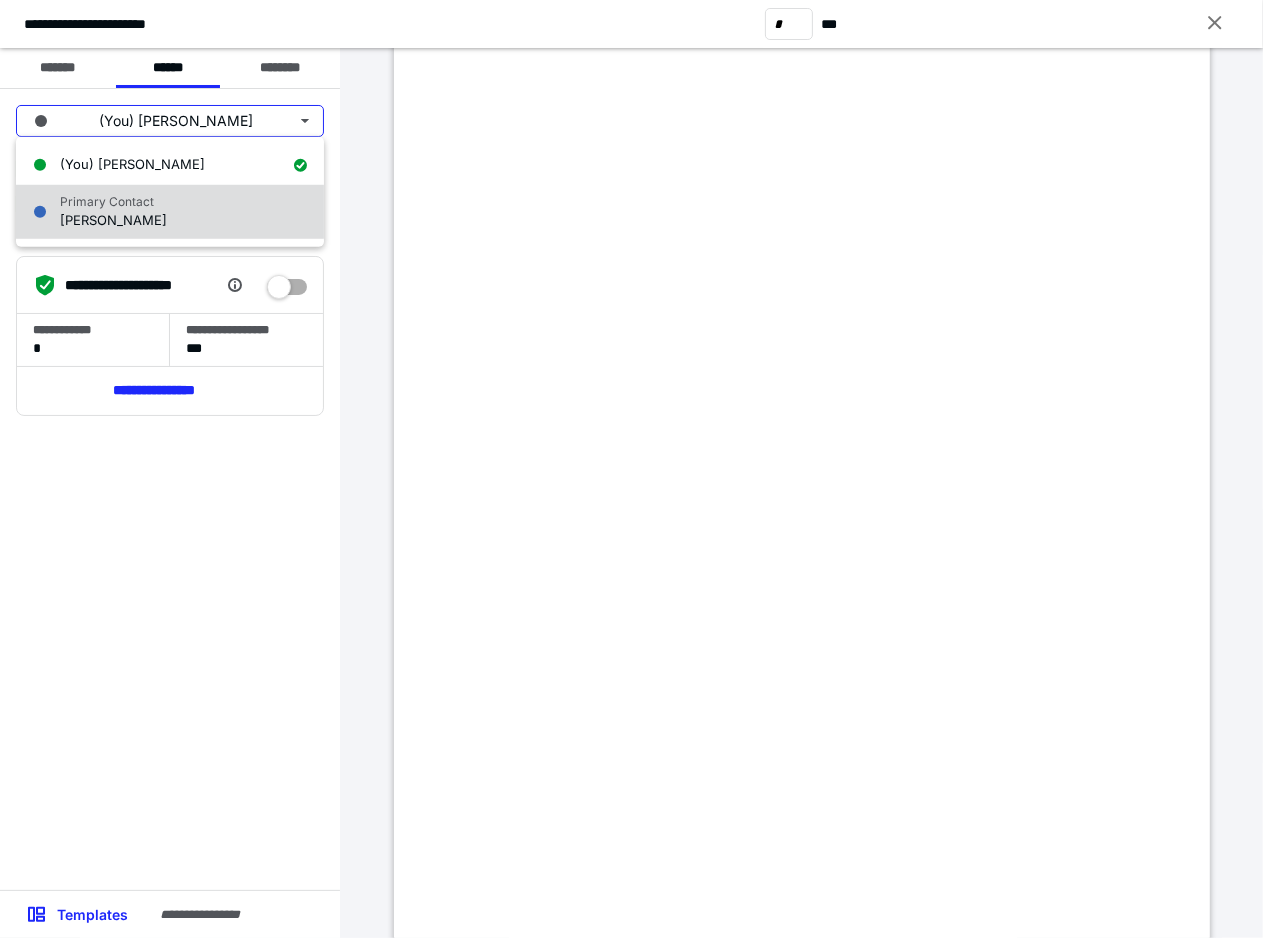 click on "[PERSON_NAME]" at bounding box center [113, 220] 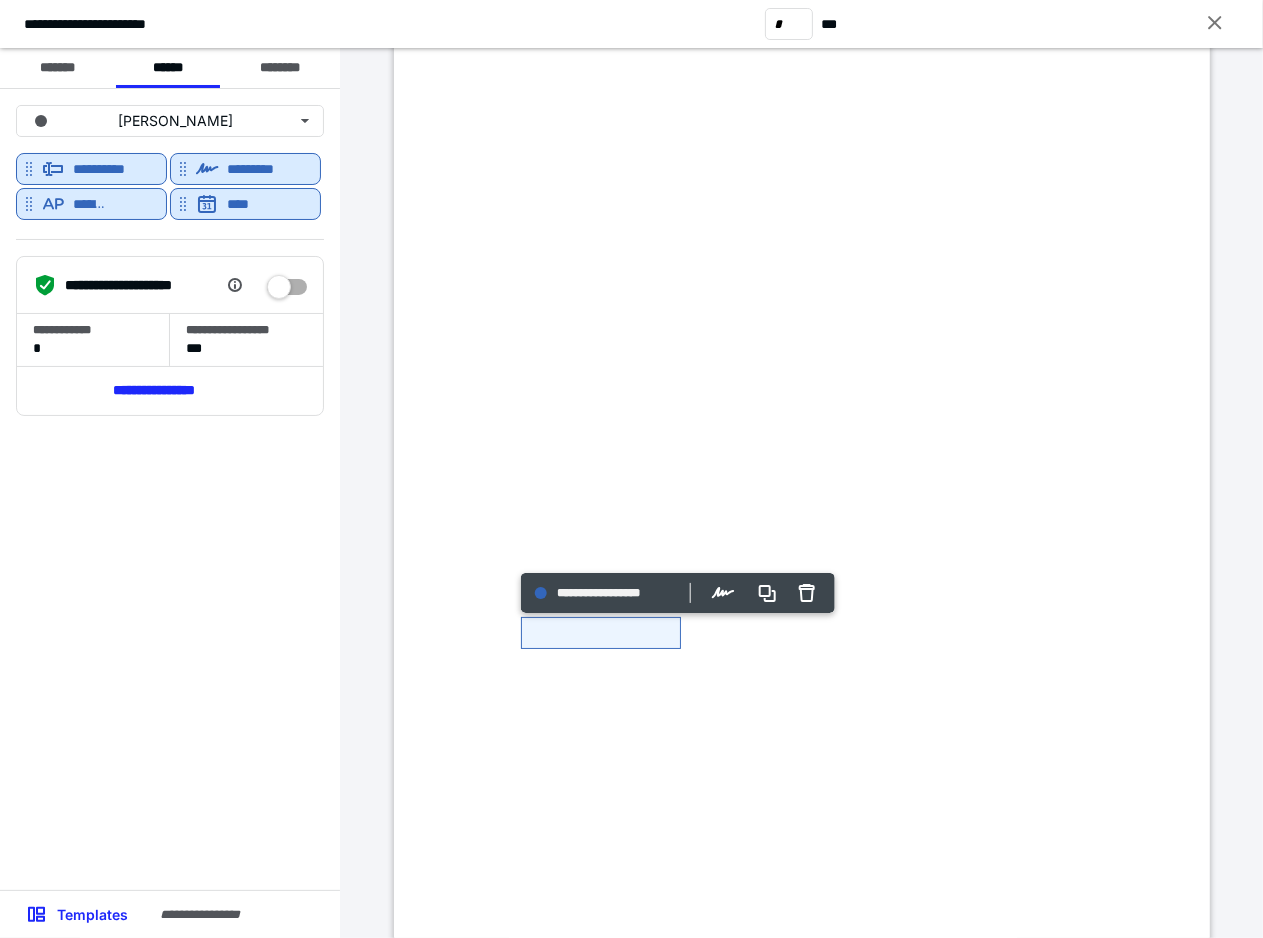 scroll, scrollTop: 1589, scrollLeft: 0, axis: vertical 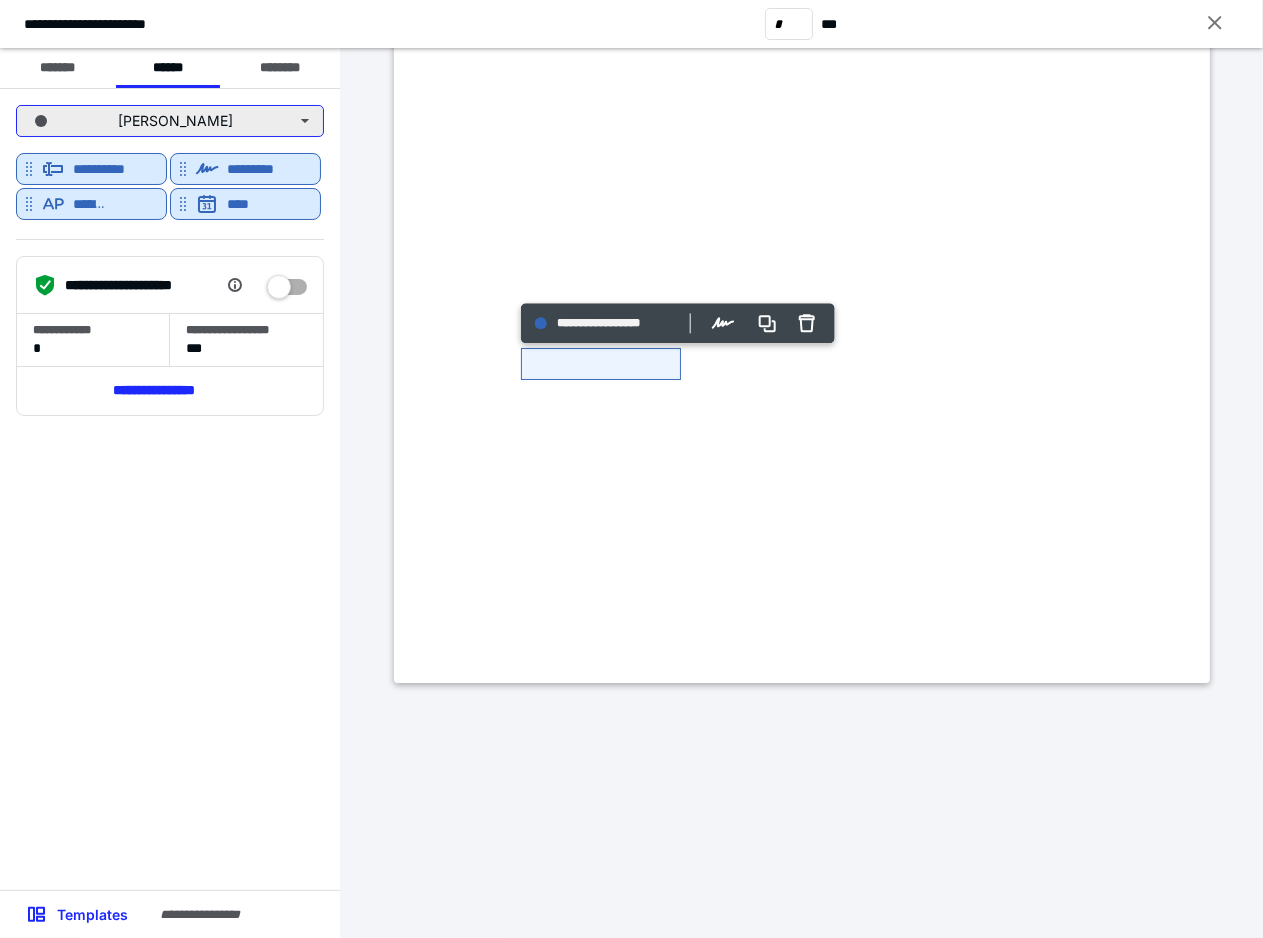 click on "[PERSON_NAME]" at bounding box center [170, 121] 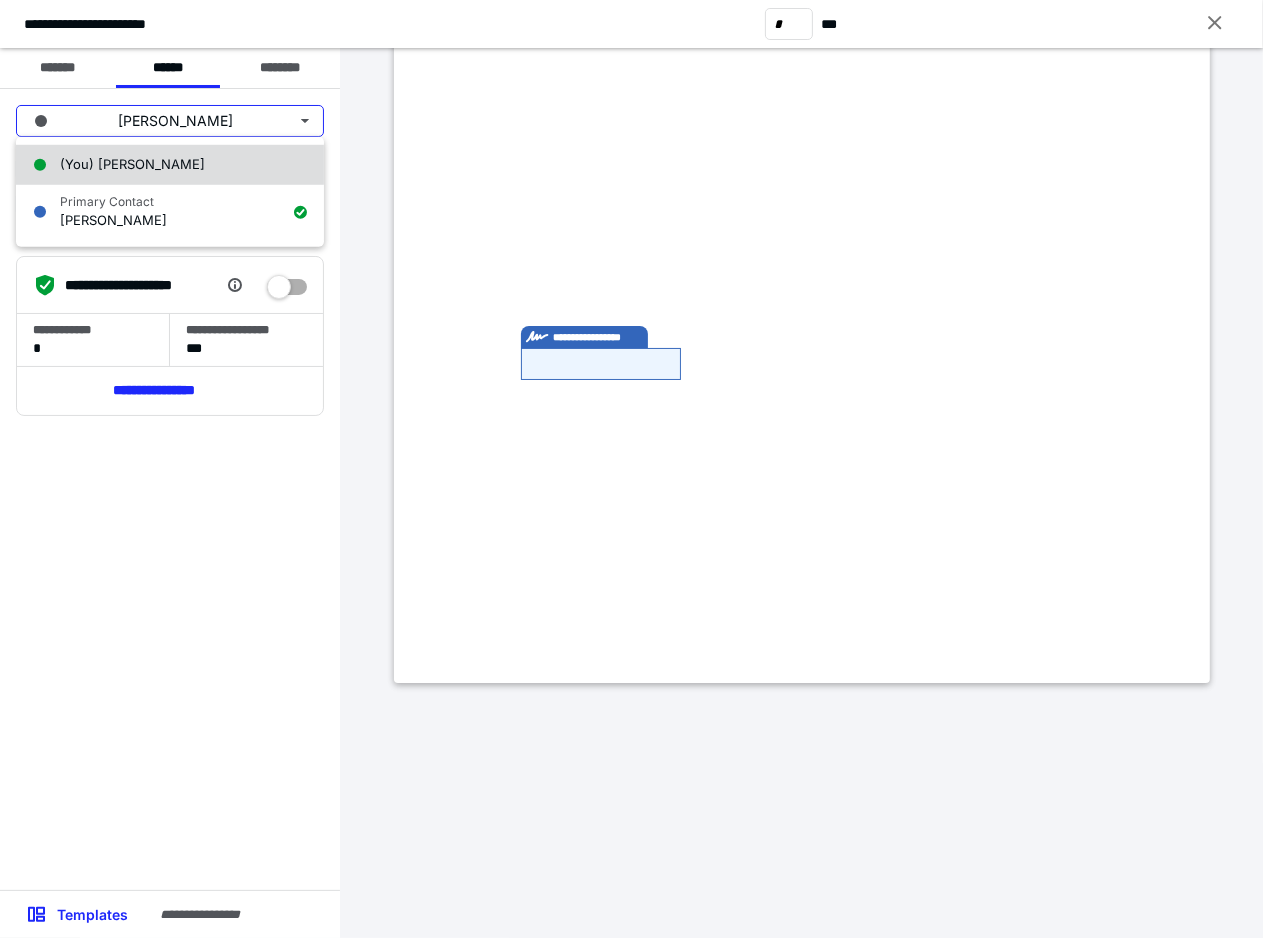 click on "(You) [PERSON_NAME]" at bounding box center (132, 164) 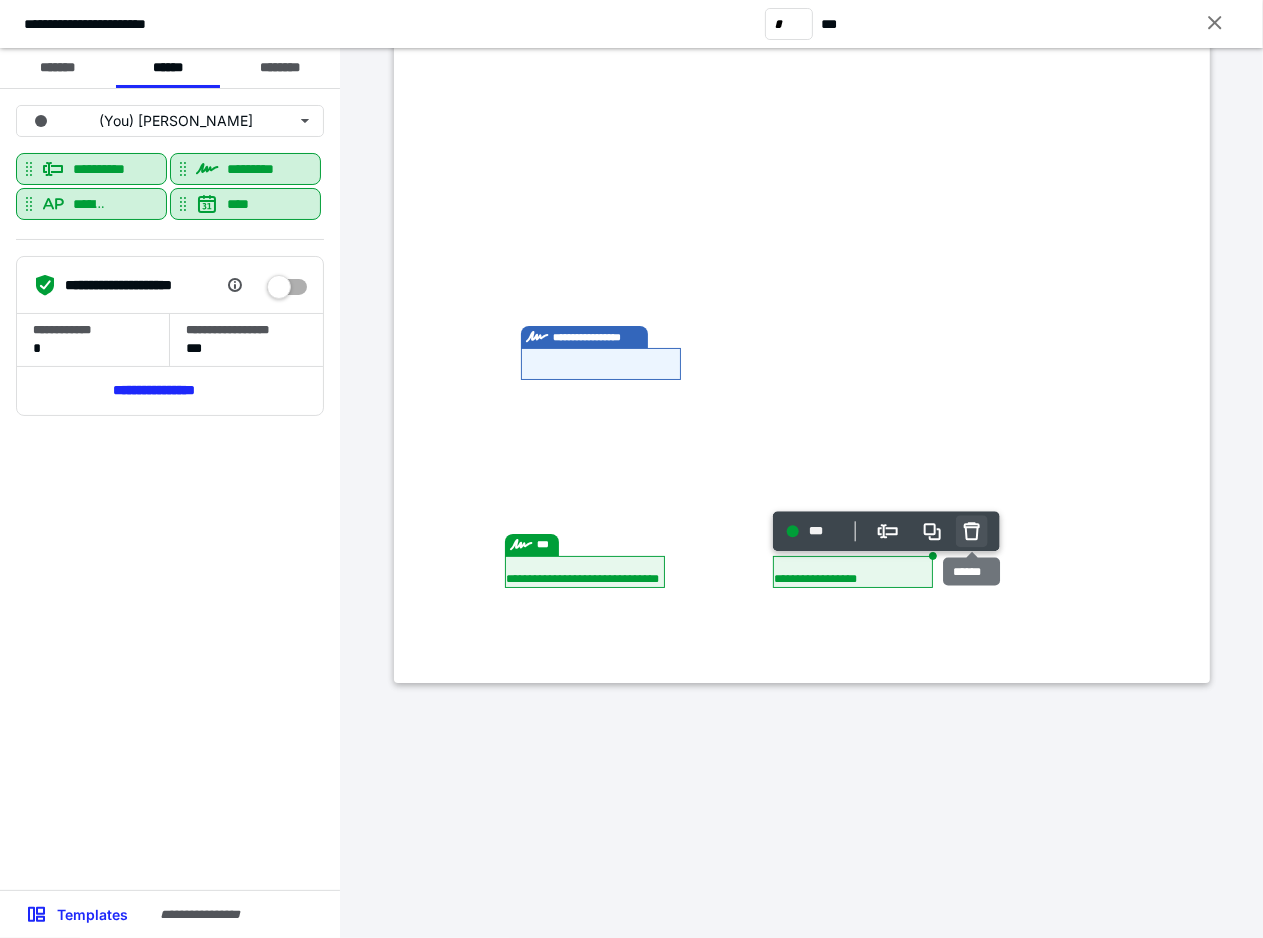 click at bounding box center (972, 532) 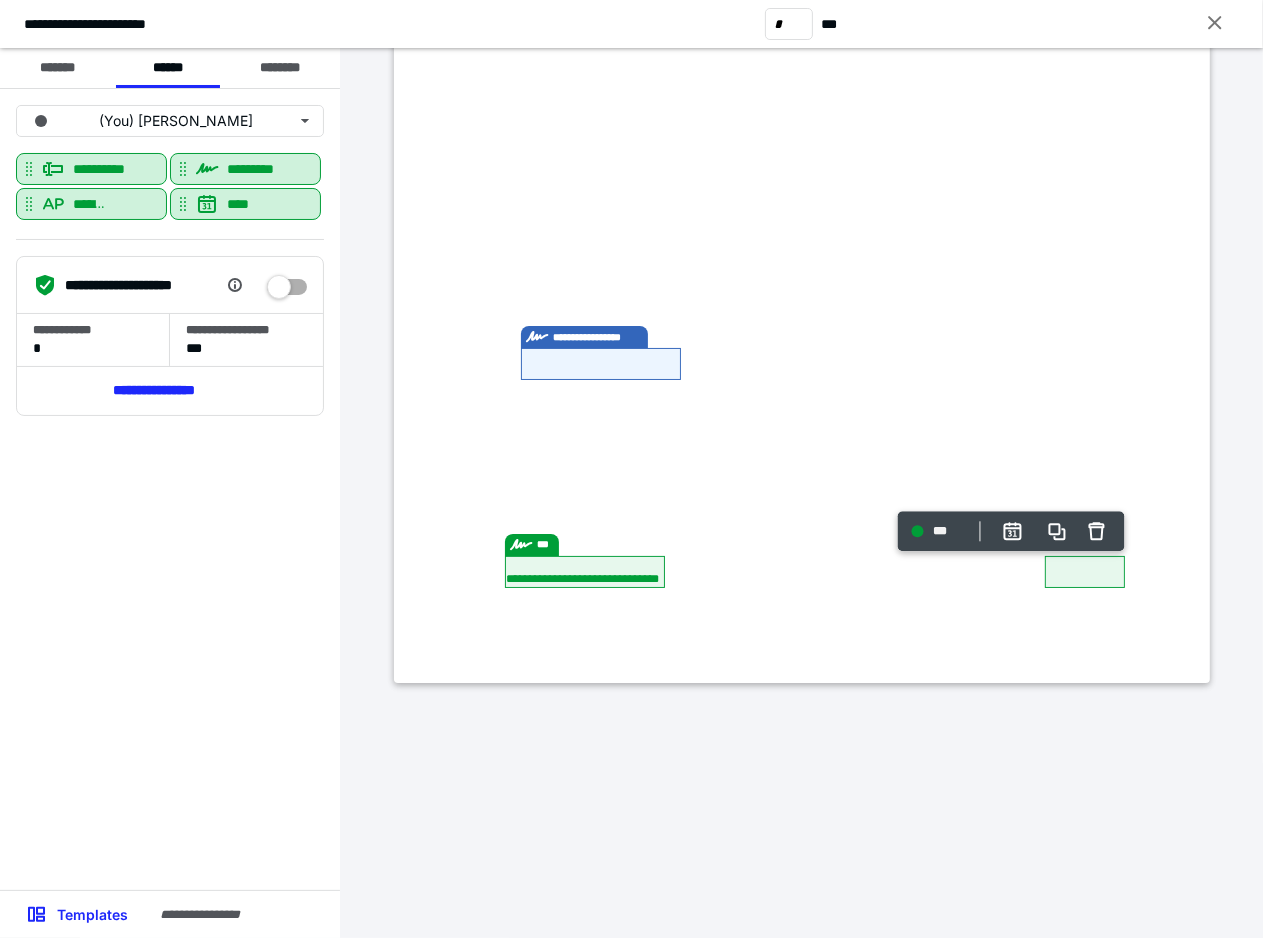 click on "**********" at bounding box center (585, 572) 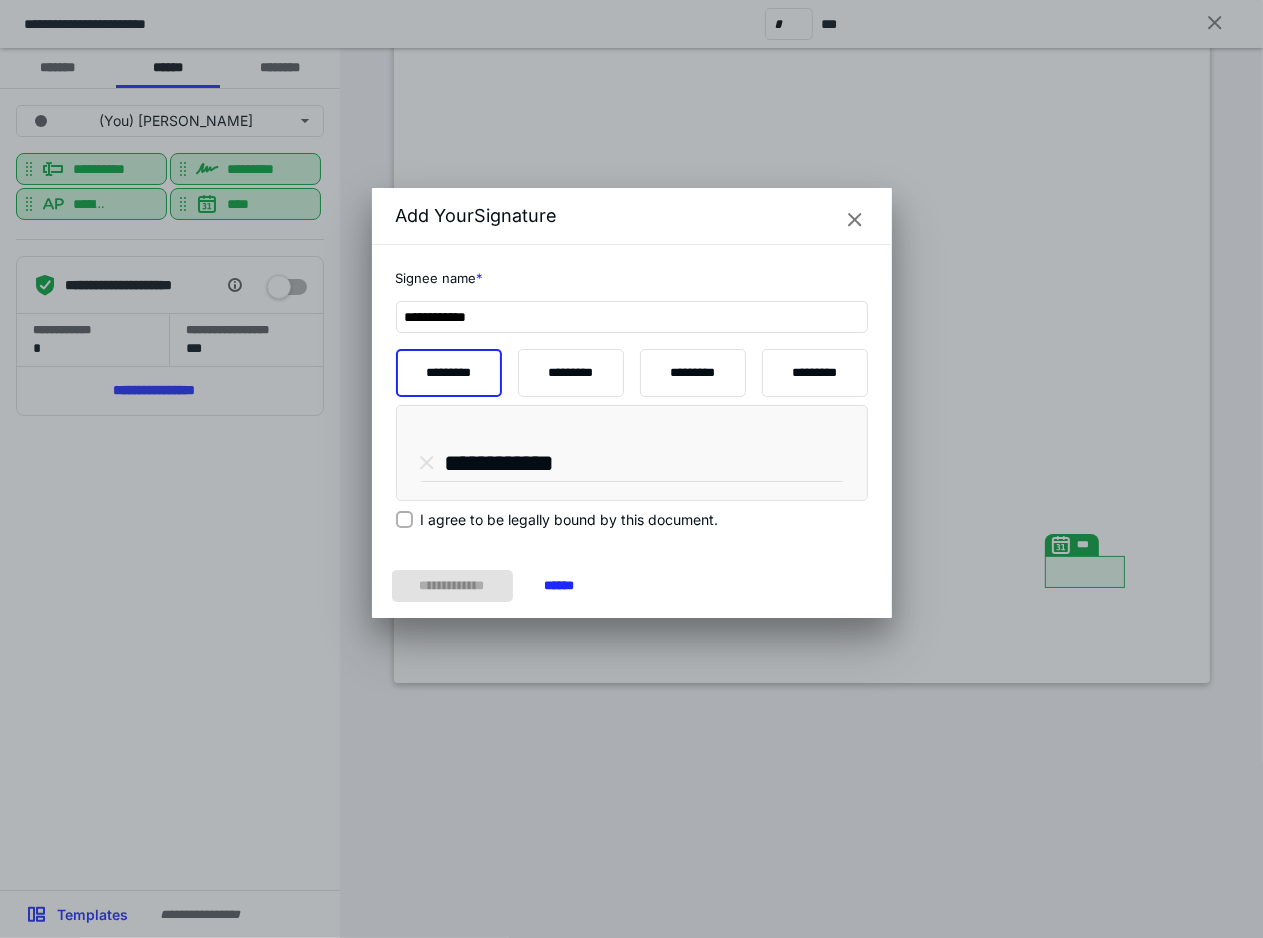 click on "I agree to be legally bound by this document." at bounding box center [570, 519] 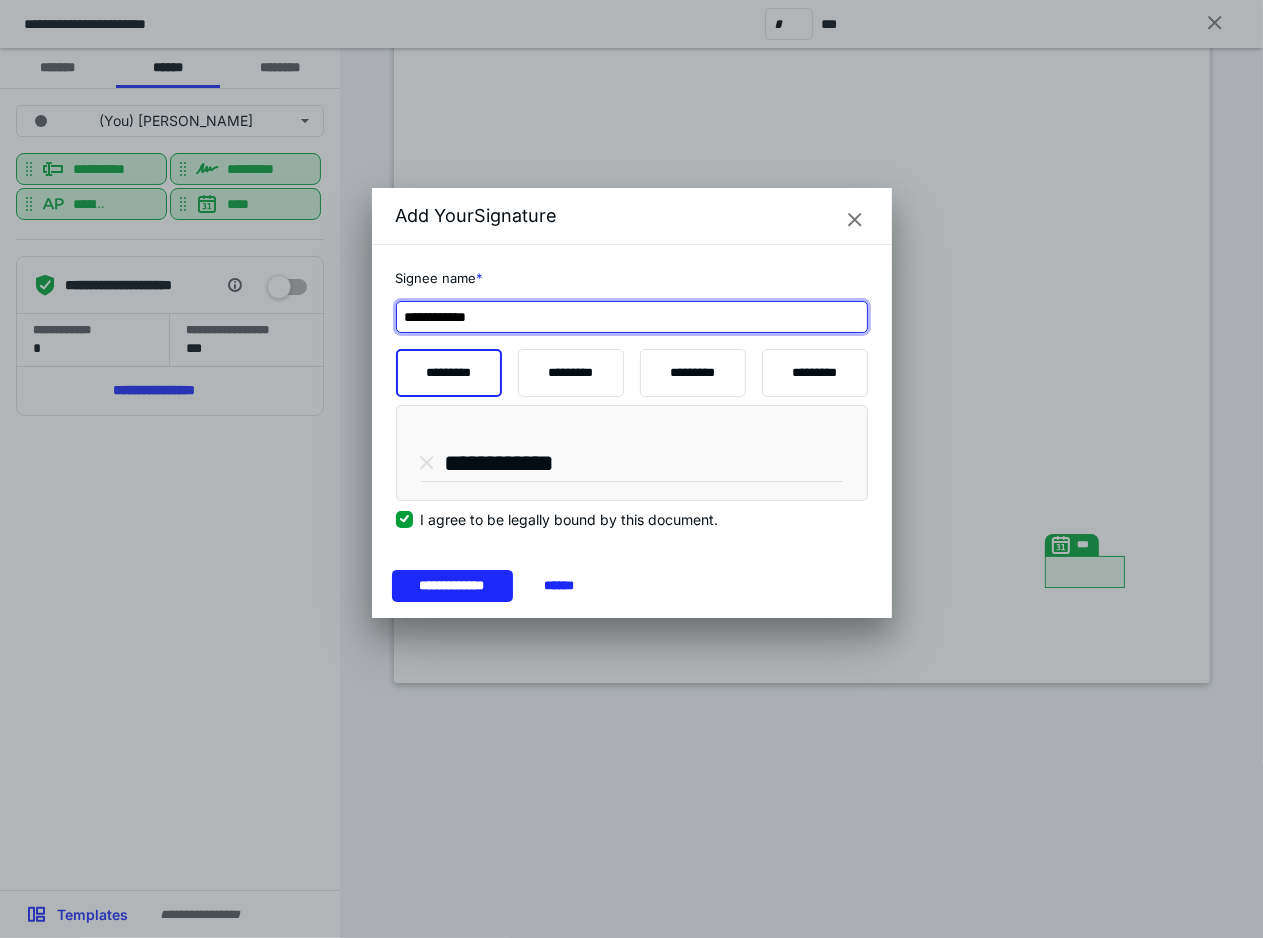 click on "**********" at bounding box center [632, 317] 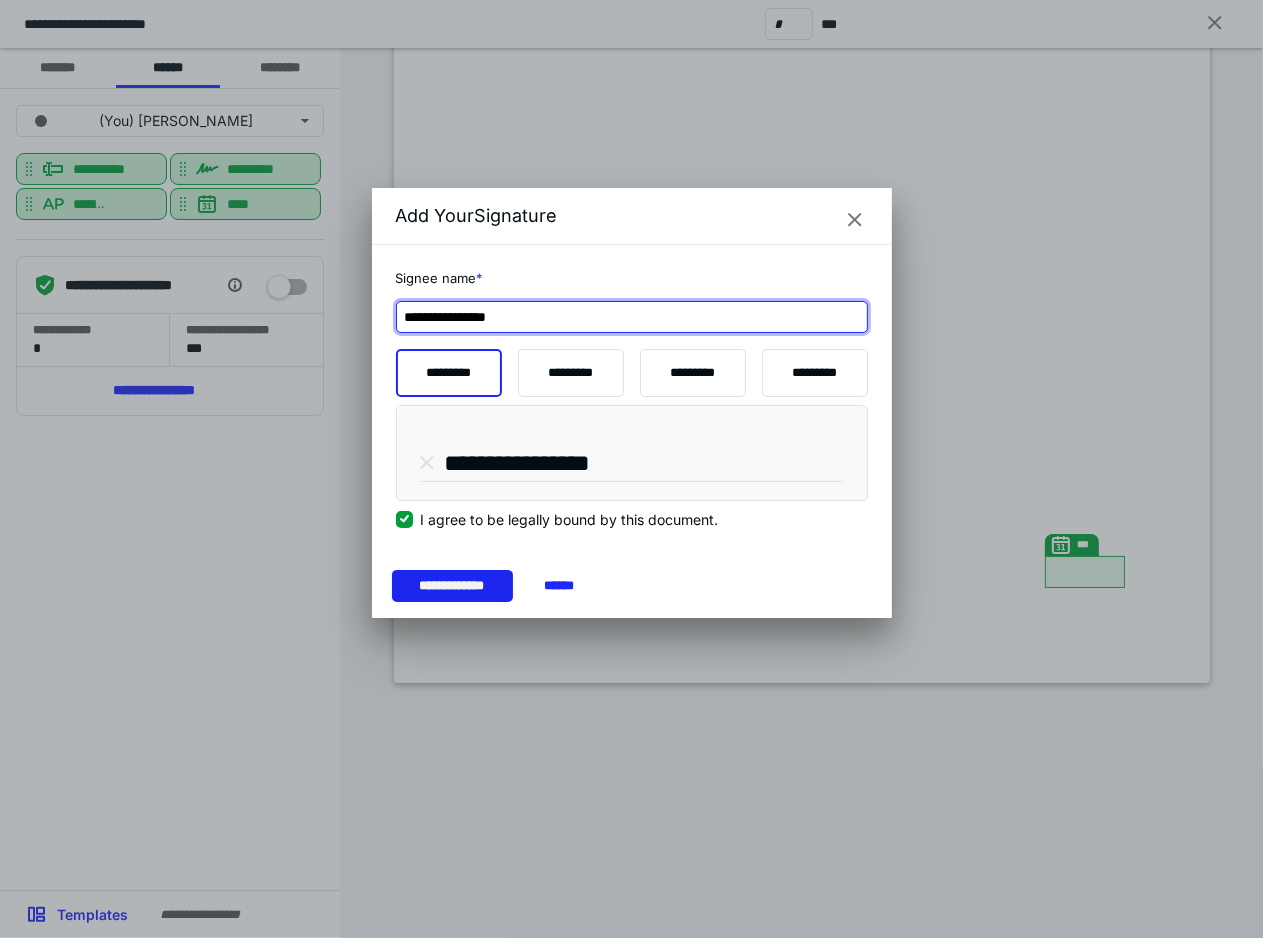 type on "**********" 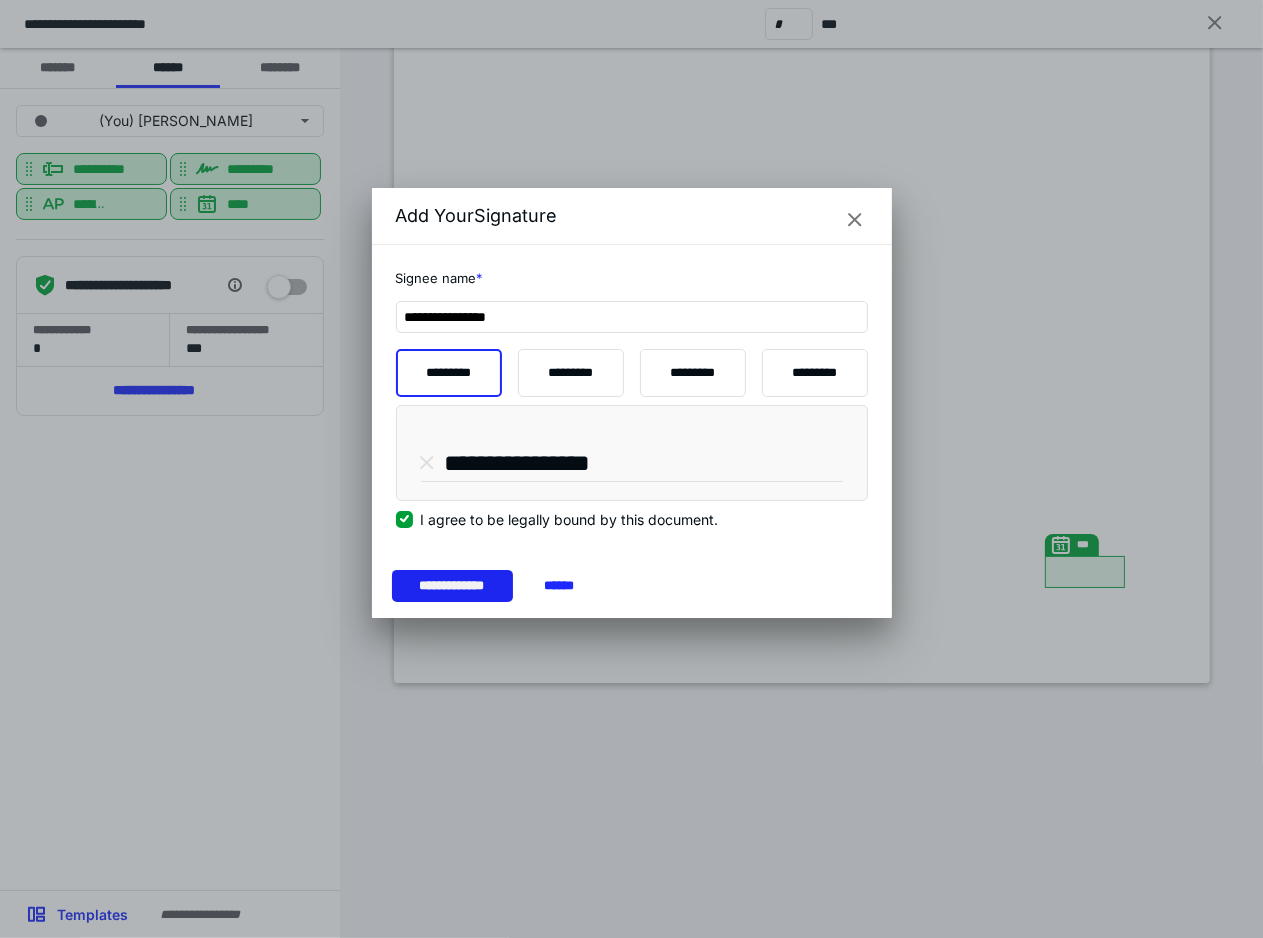 click on "**********" at bounding box center [452, 586] 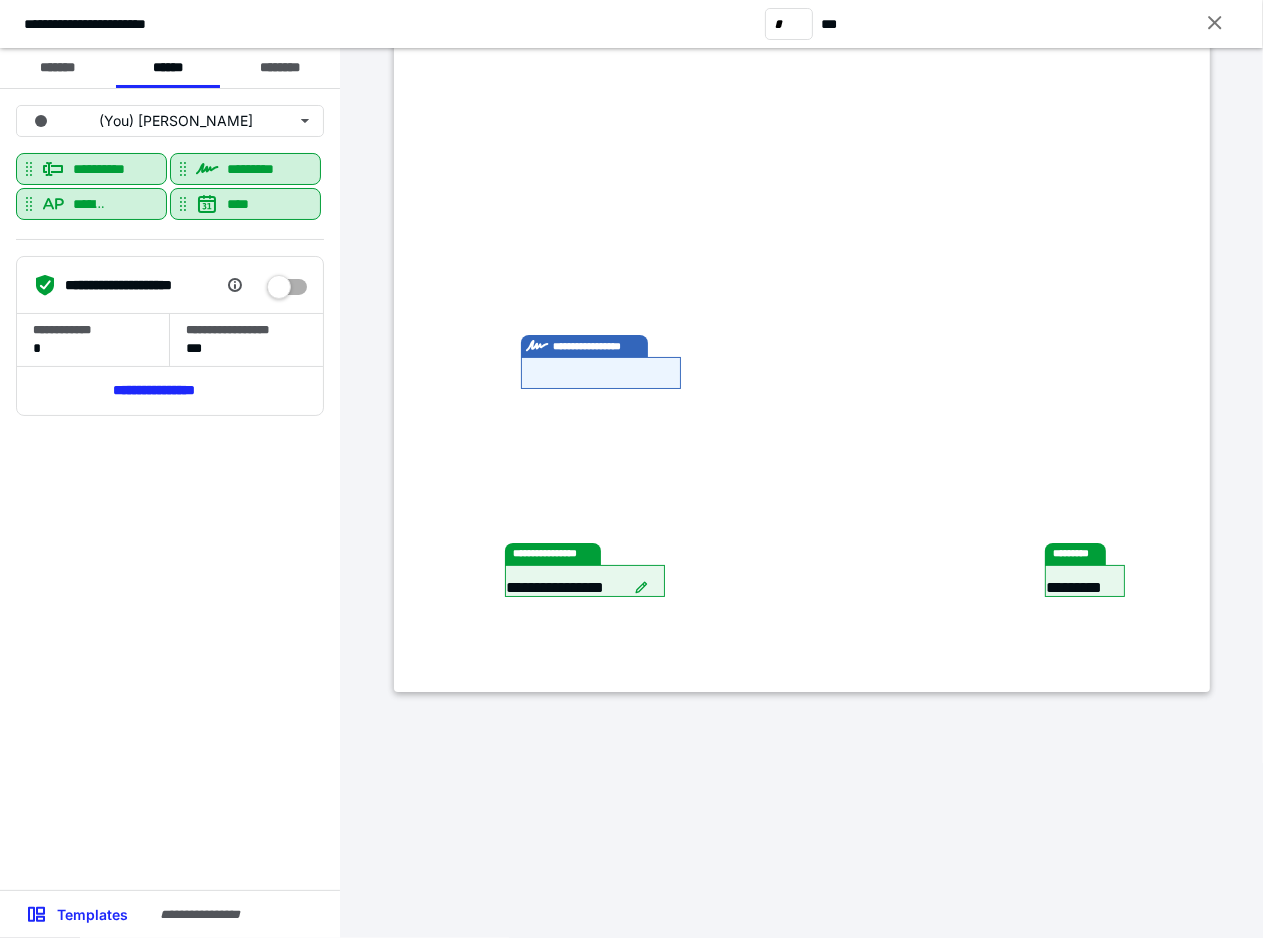 scroll, scrollTop: 1589, scrollLeft: 0, axis: vertical 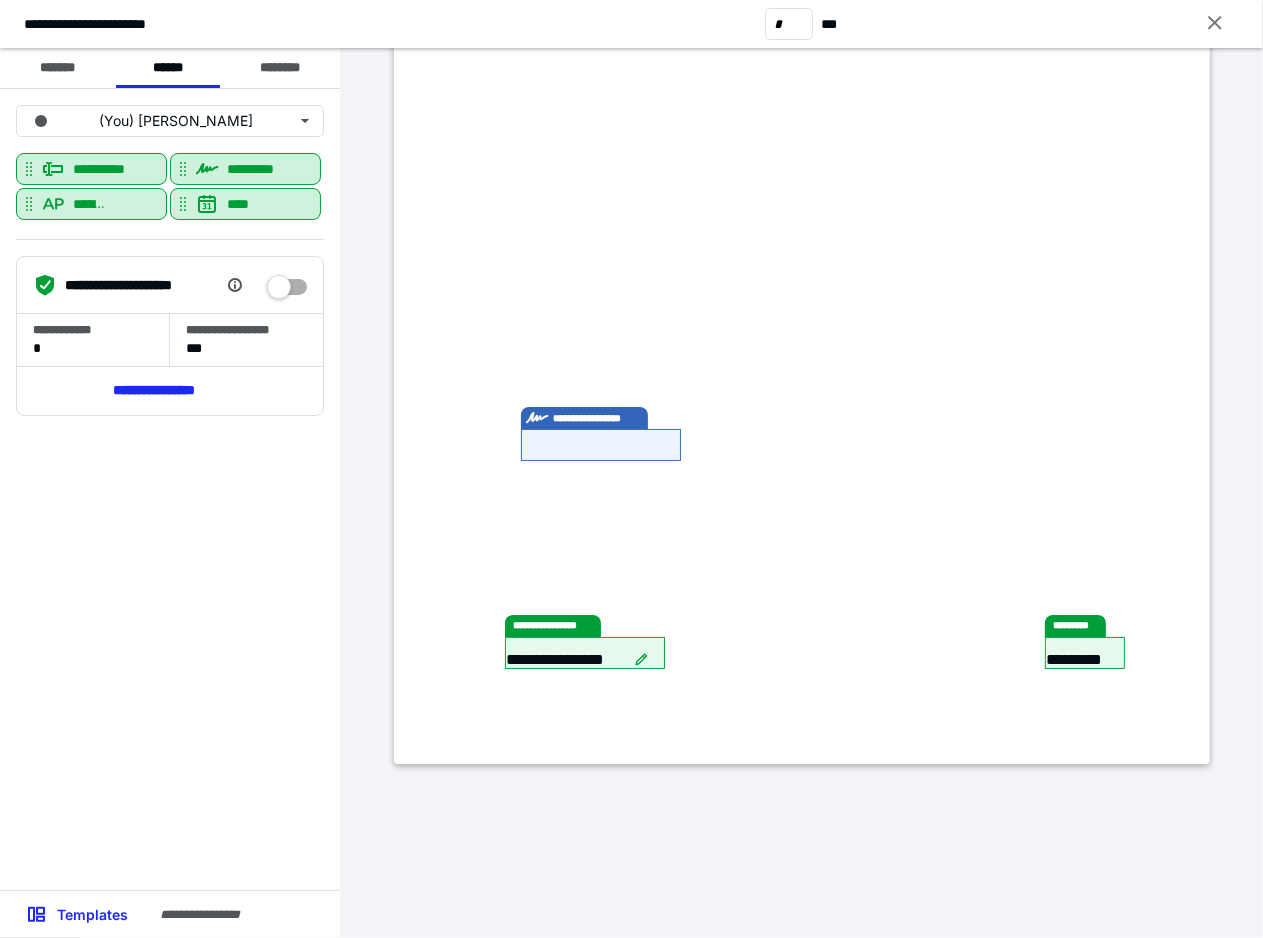 type on "*" 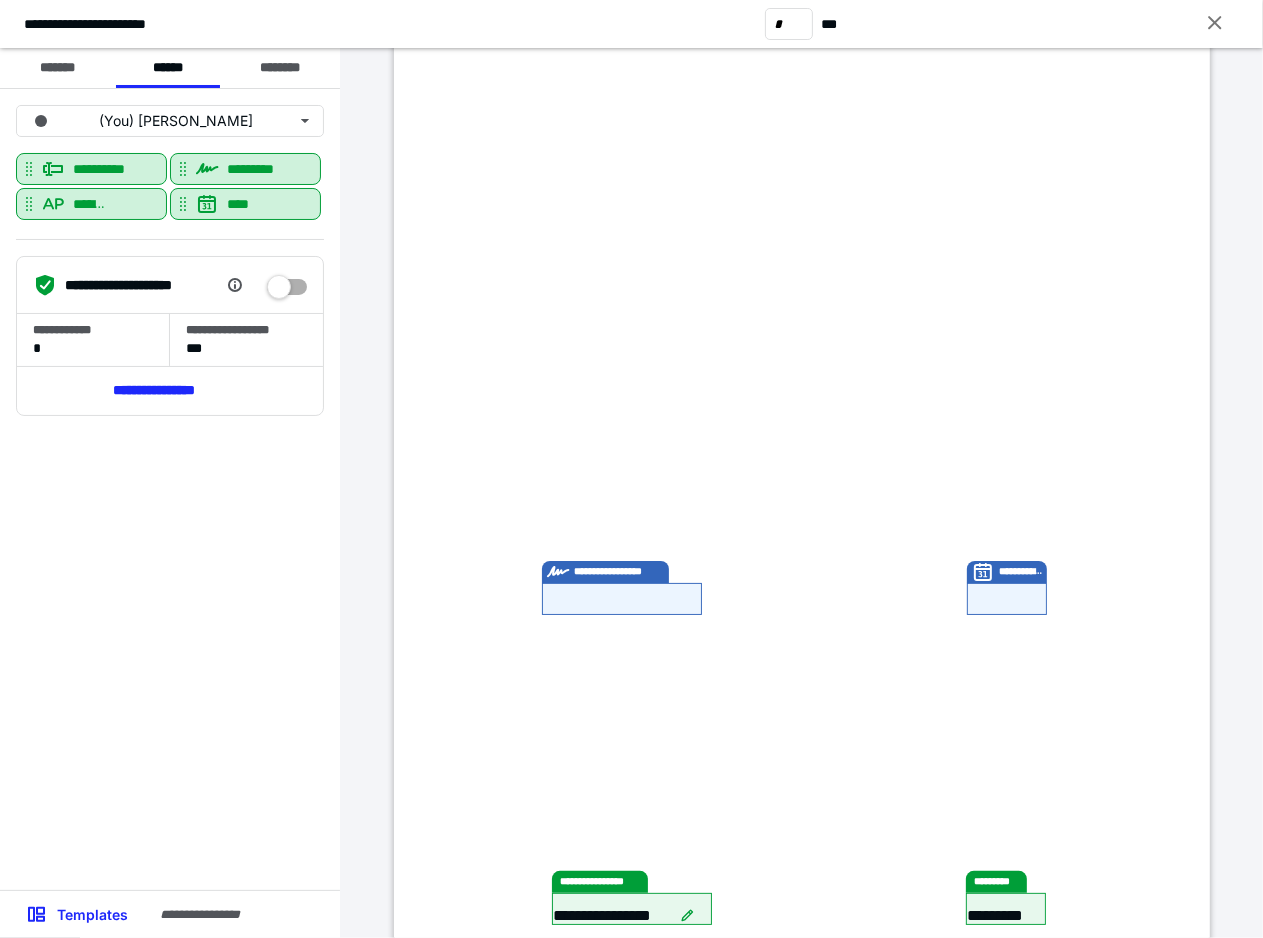 scroll, scrollTop: 0, scrollLeft: 0, axis: both 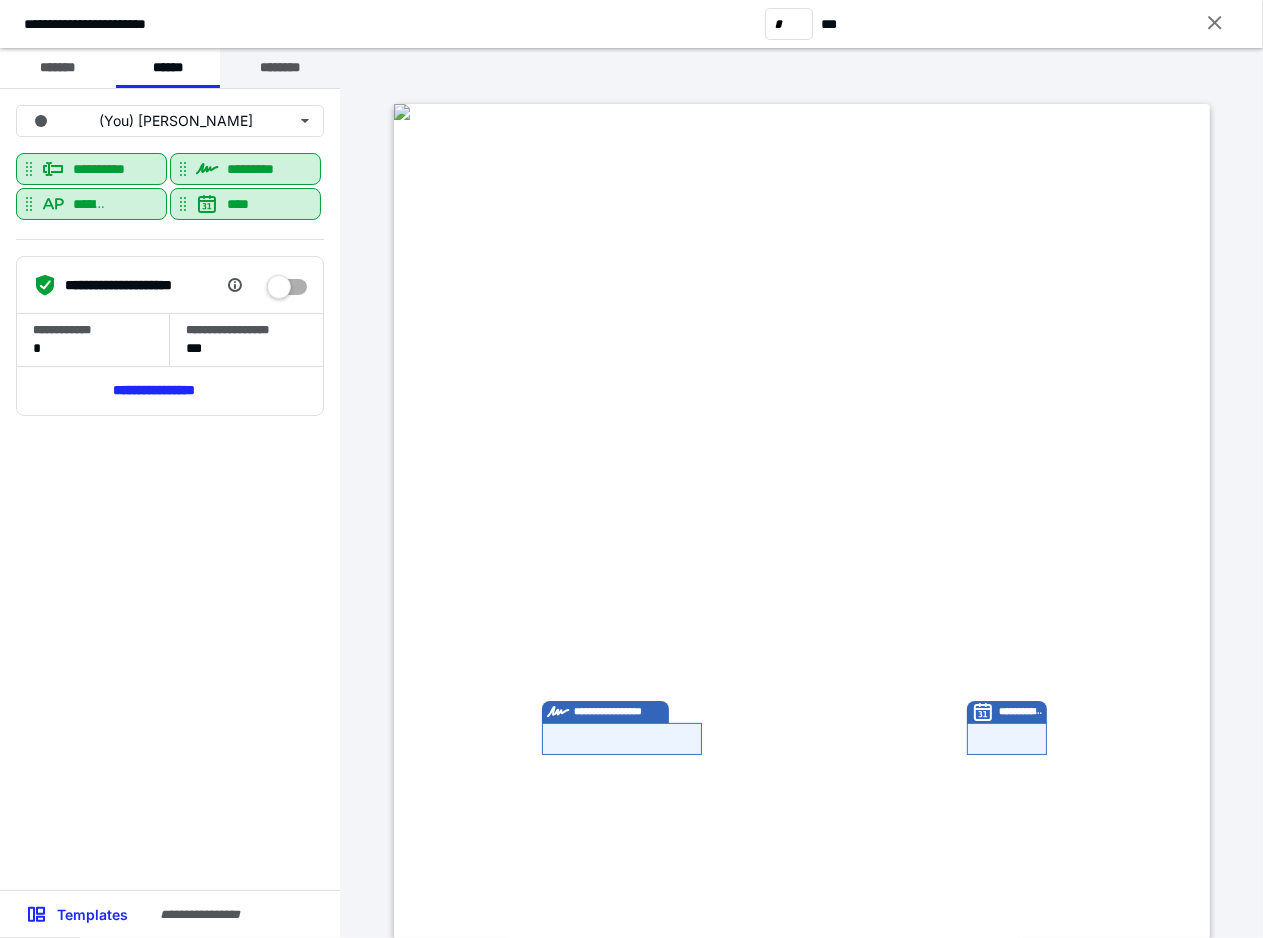 click on "********" at bounding box center (280, 68) 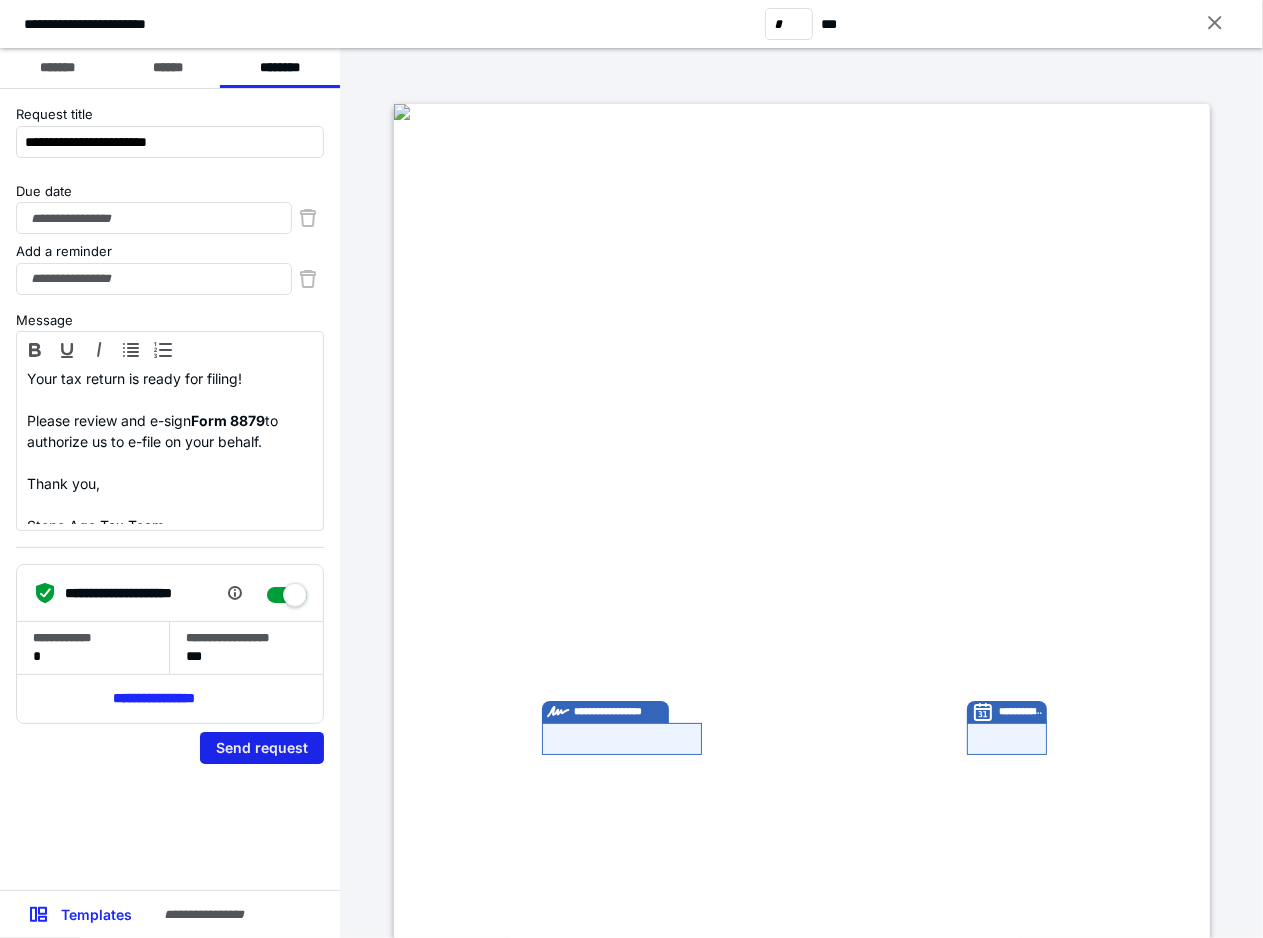 click on "Send request" at bounding box center [262, 748] 